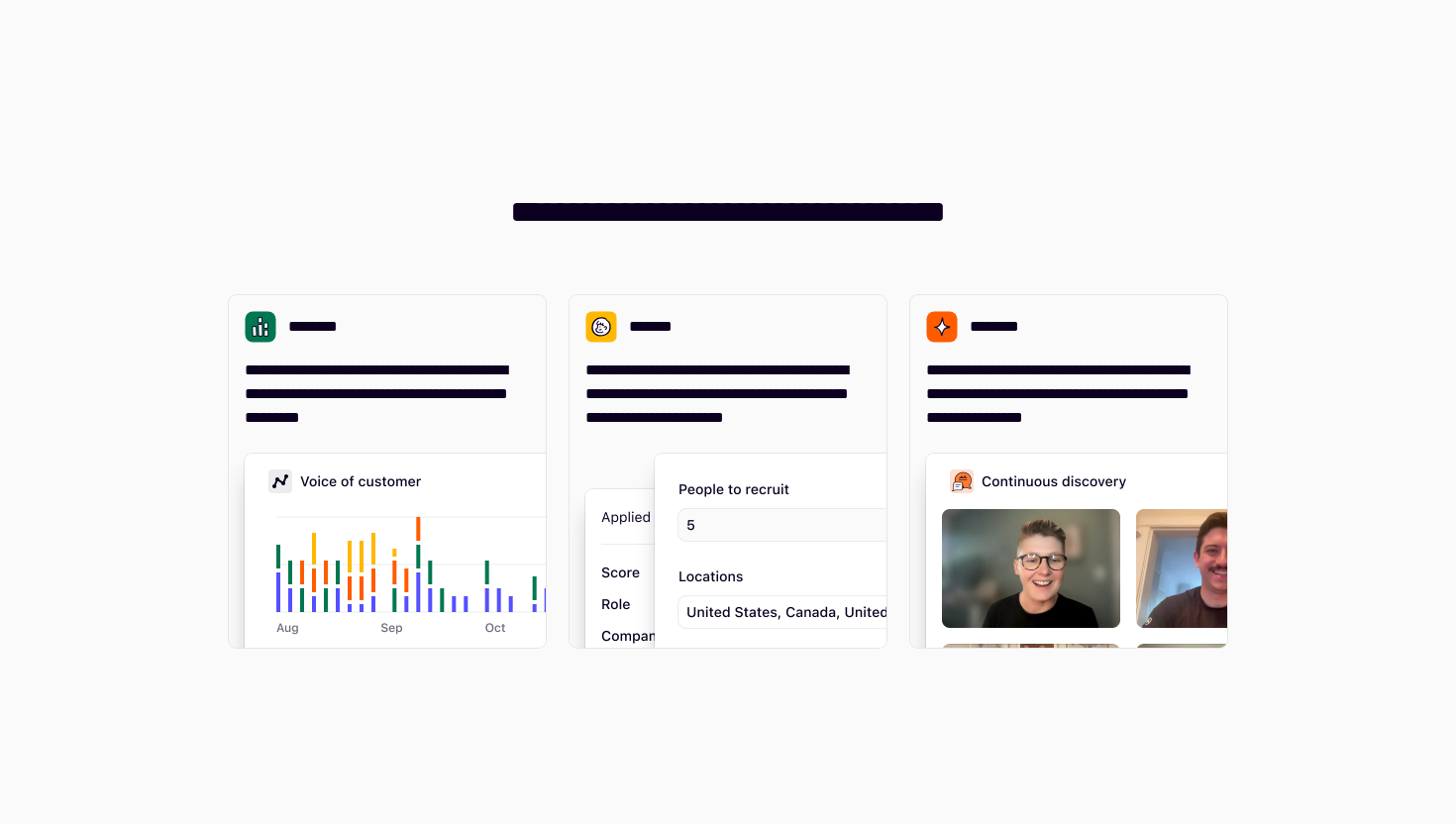 scroll, scrollTop: 0, scrollLeft: 0, axis: both 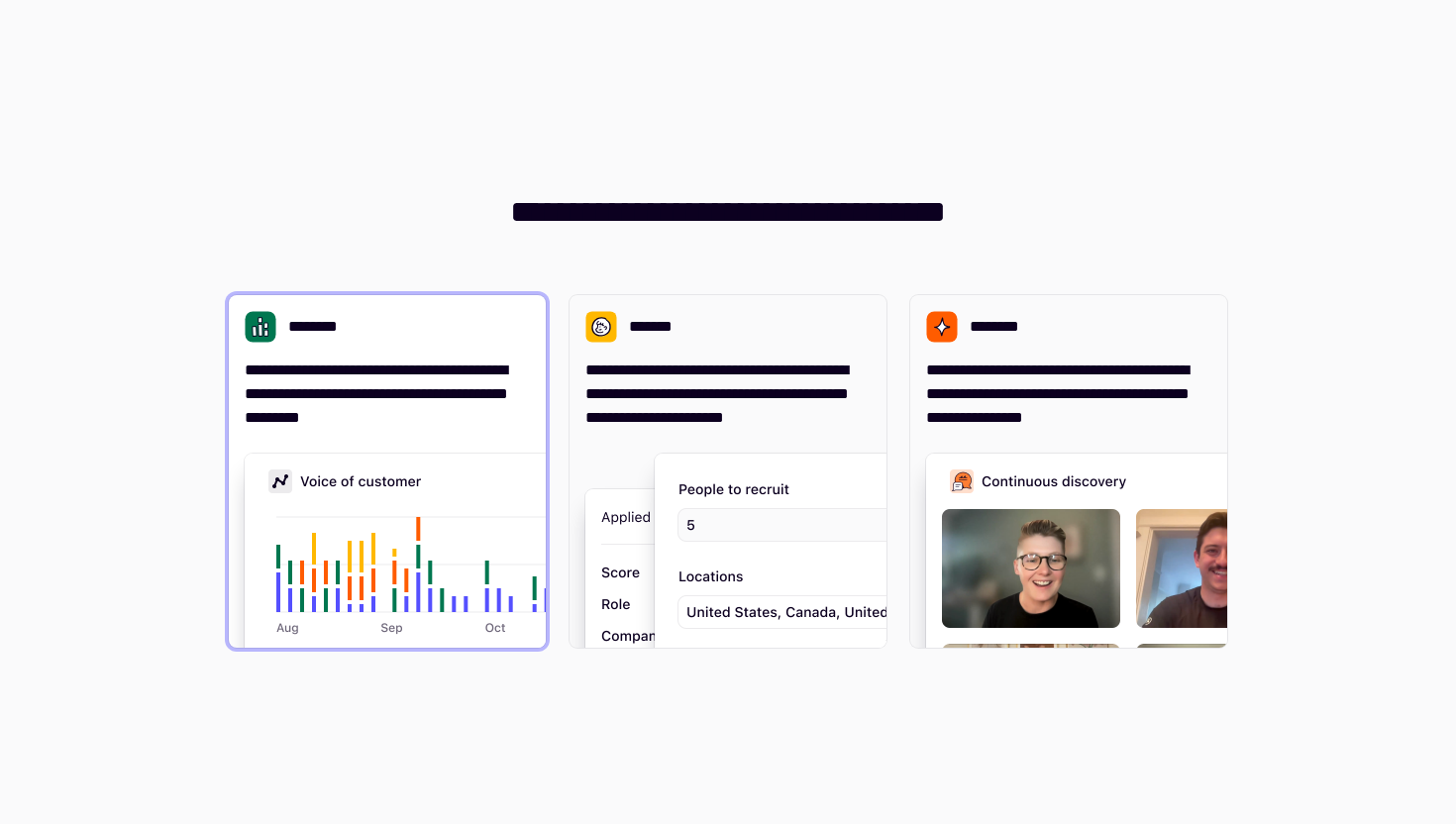 click at bounding box center [542, 652] 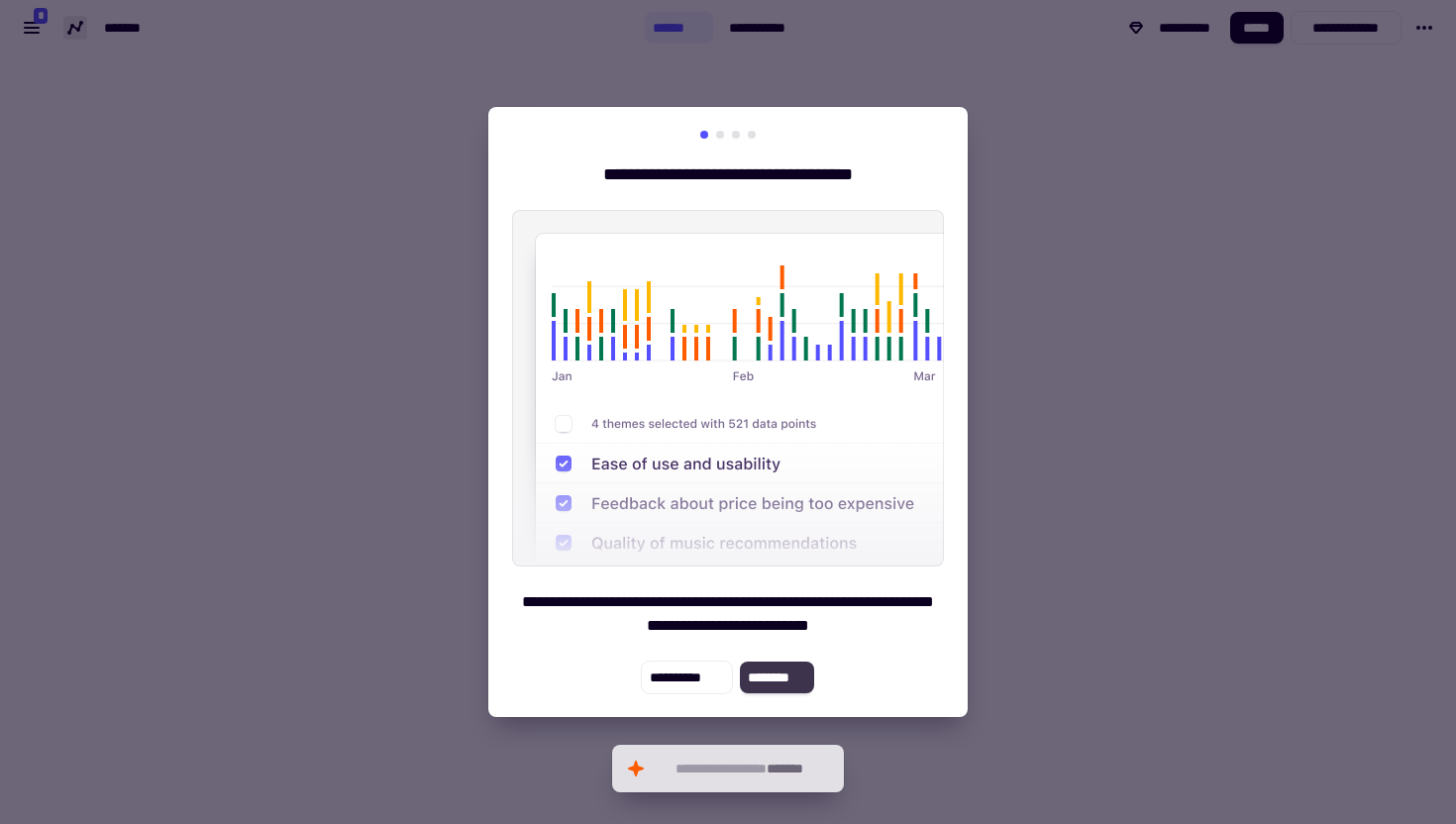 click on "********" 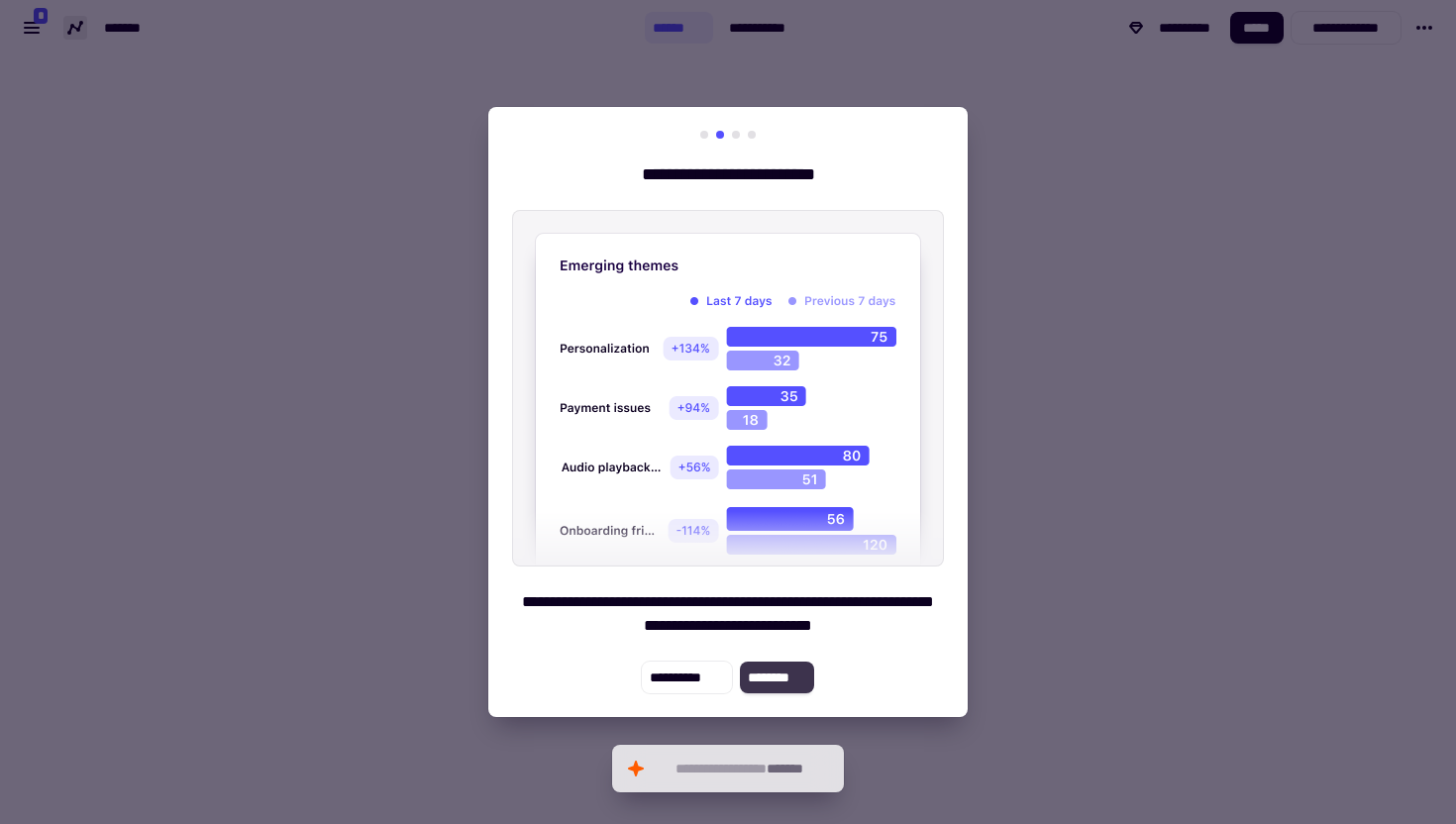 click on "********" 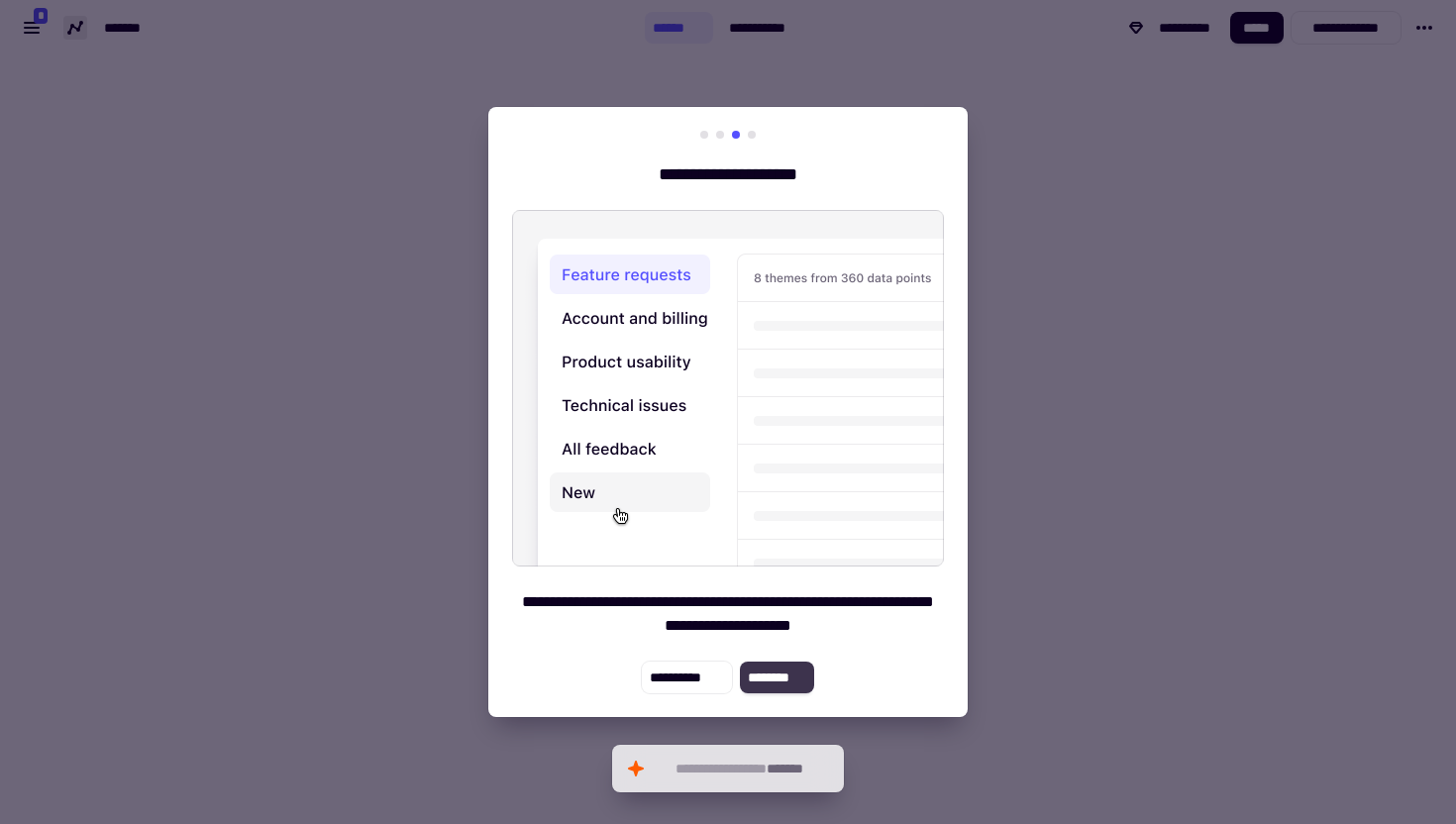 click on "********" 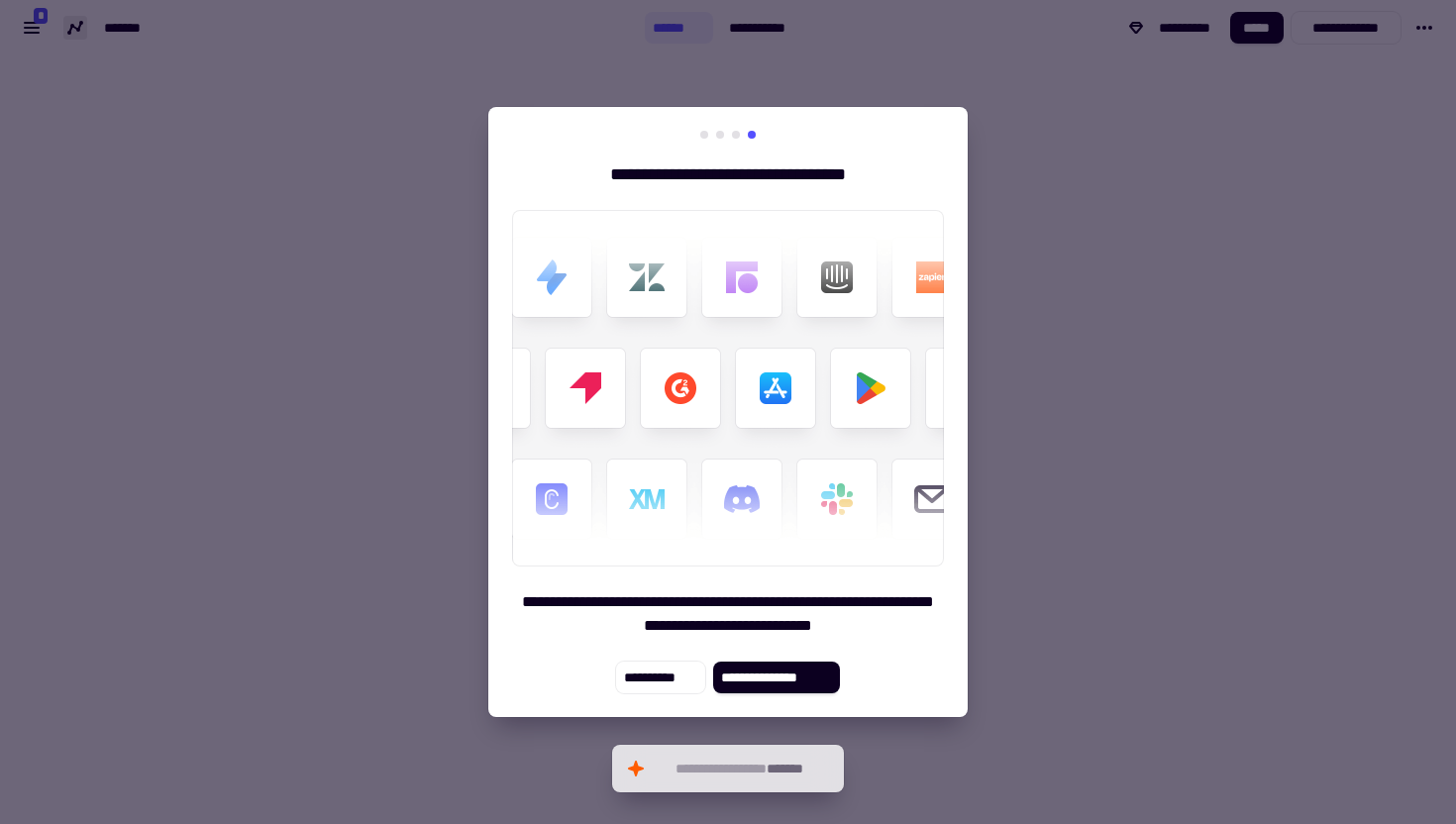 click at bounding box center [728, 412] 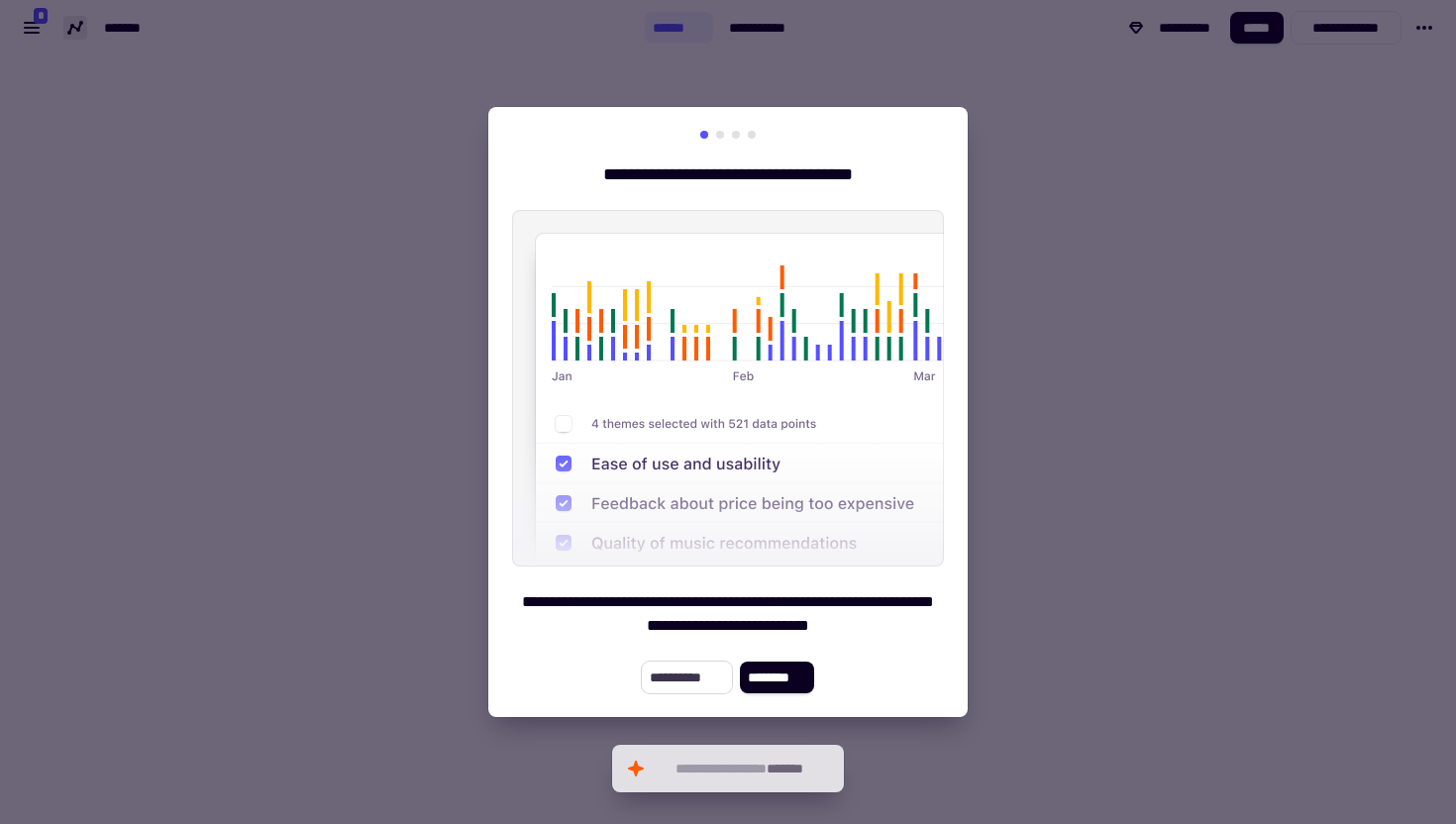 click on "**********" 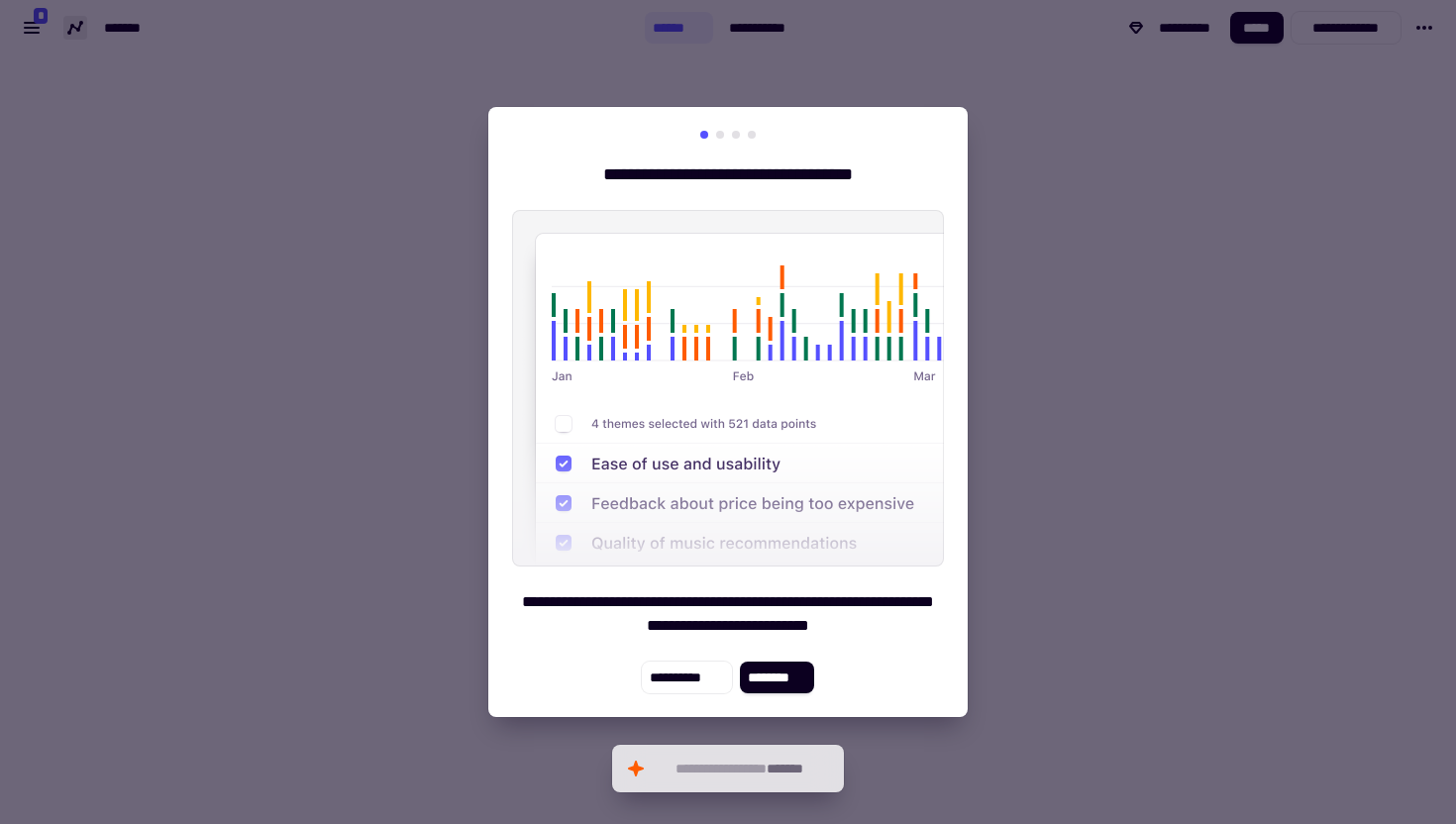 click at bounding box center (728, 412) 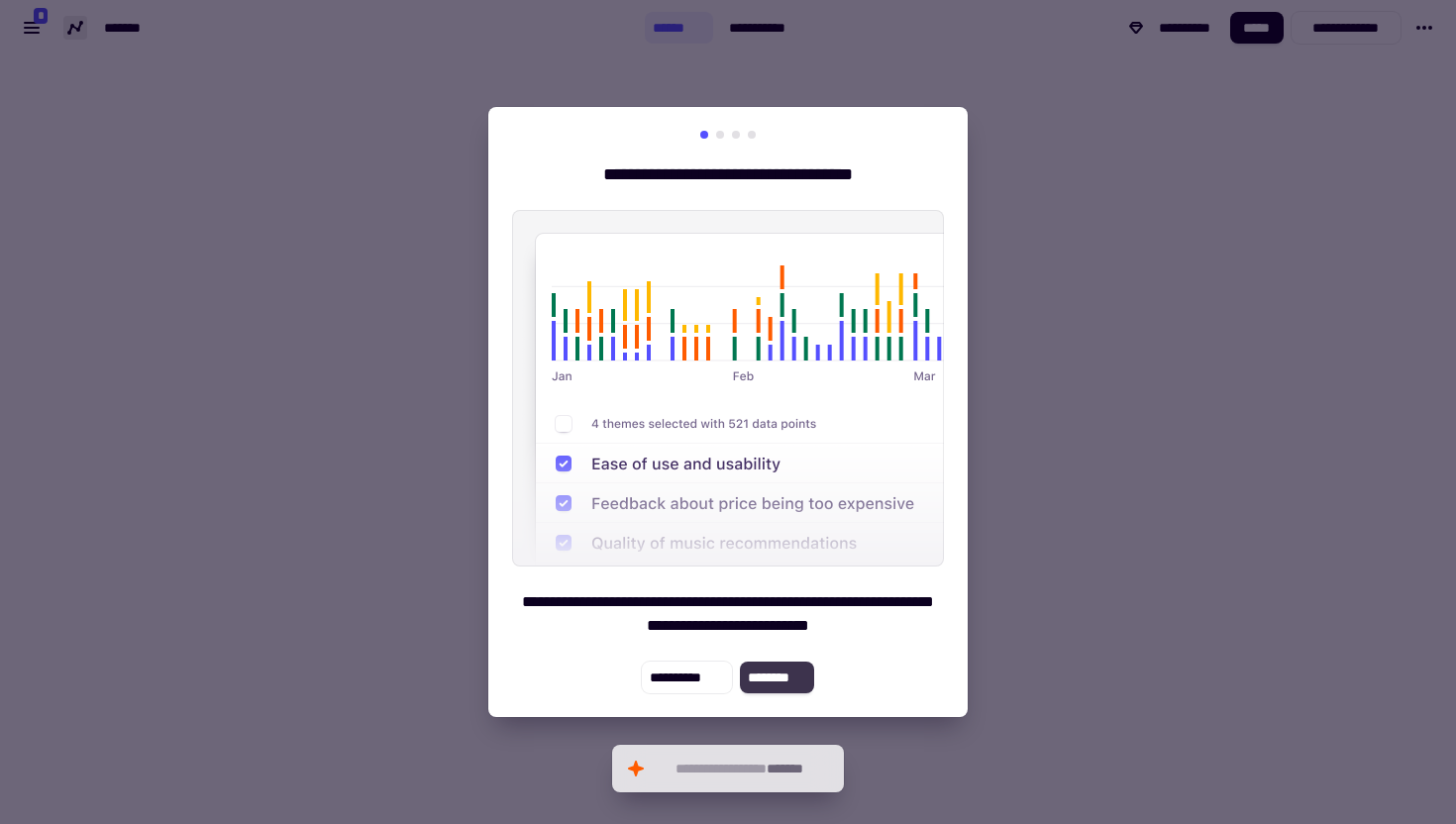 click on "********" 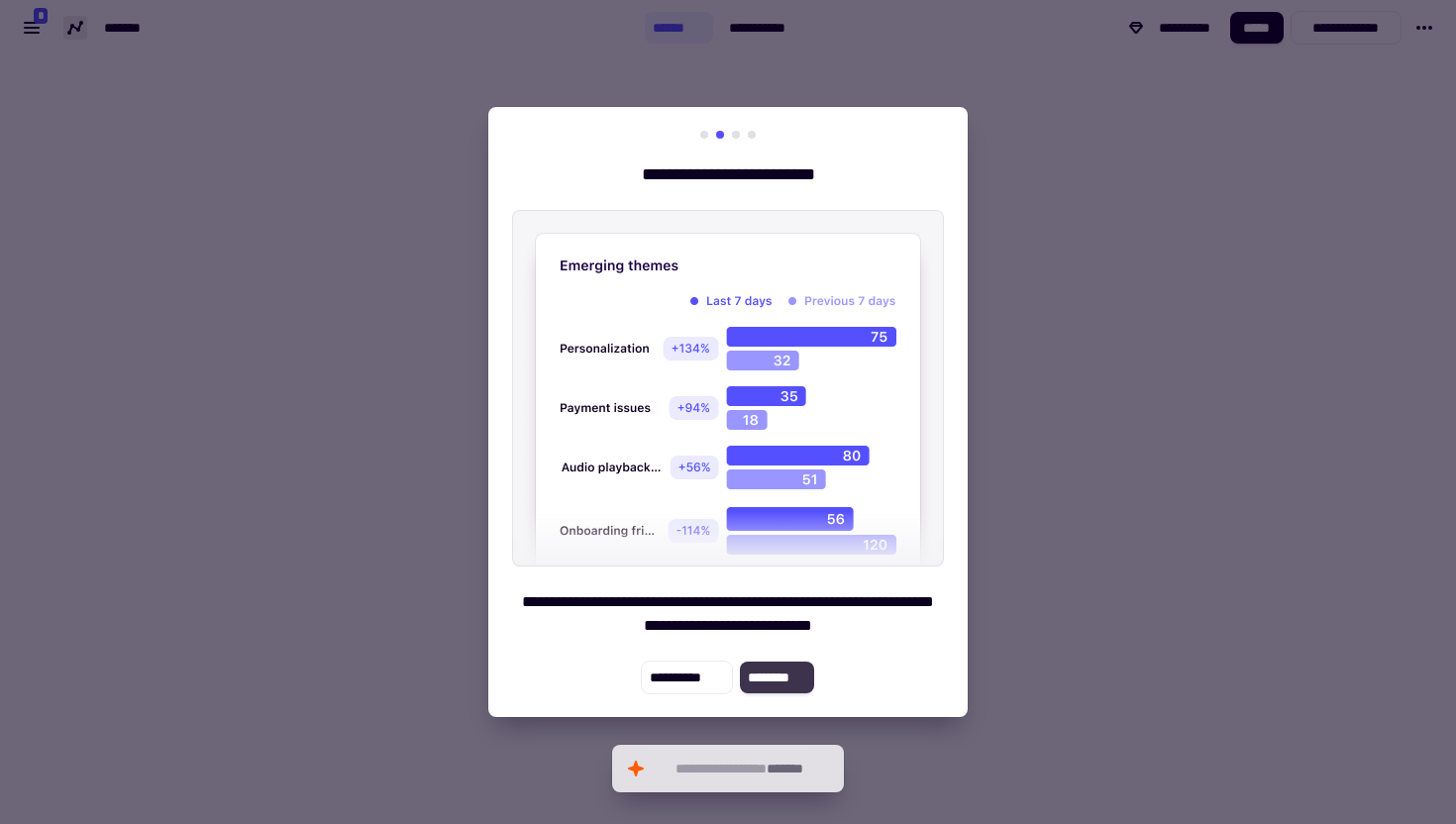 click on "********" 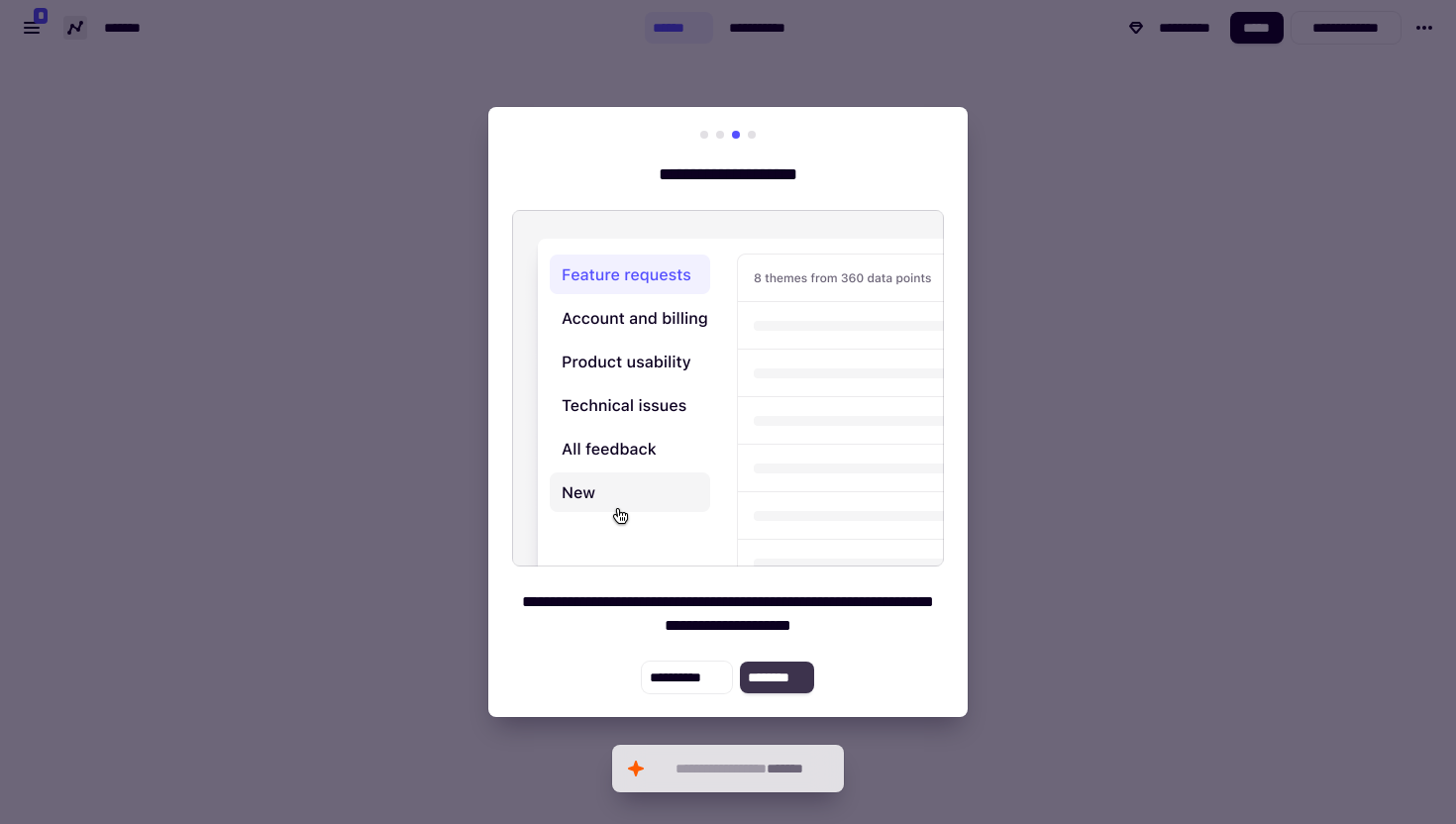 click on "********" 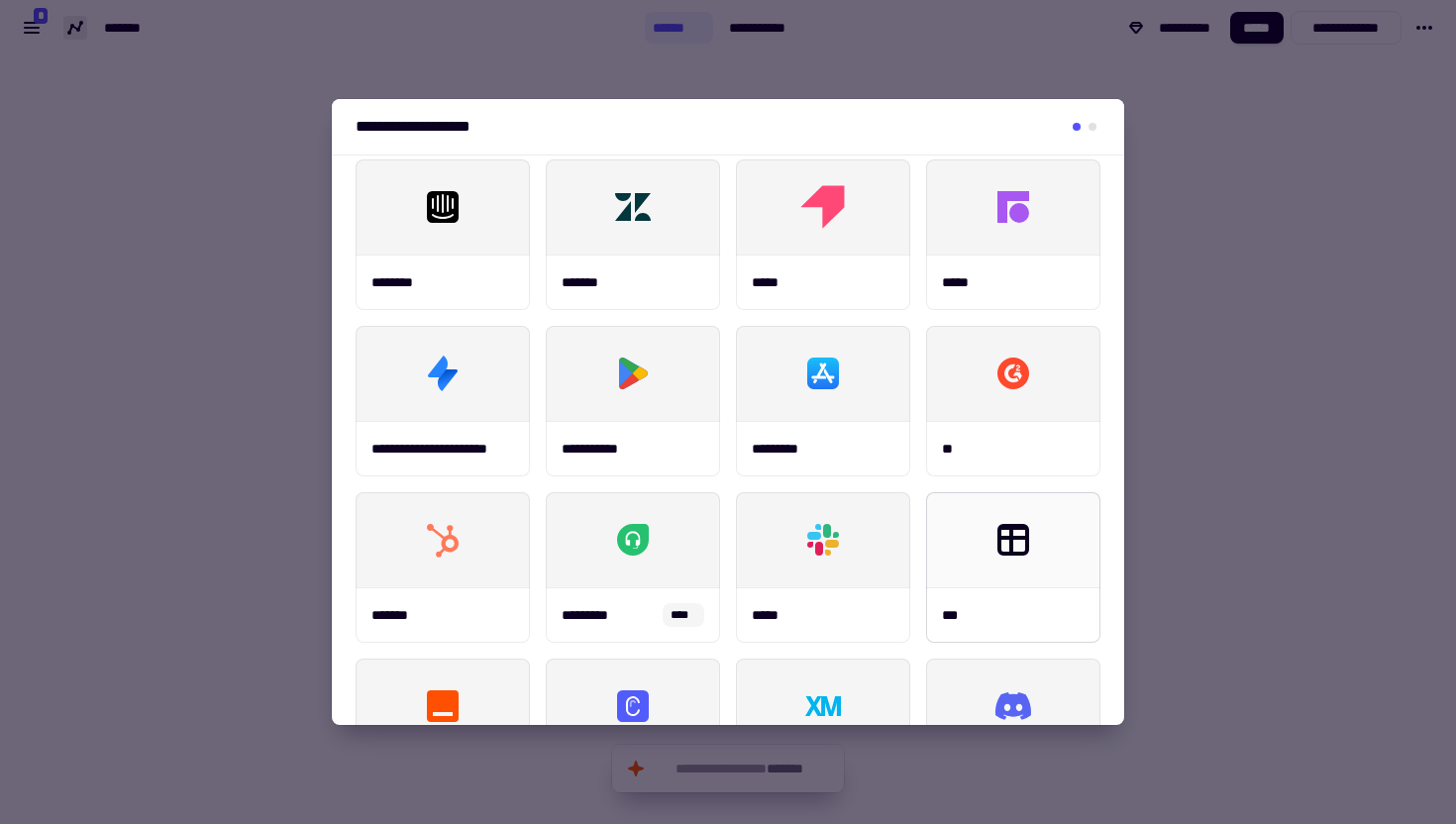 scroll, scrollTop: 20, scrollLeft: 0, axis: vertical 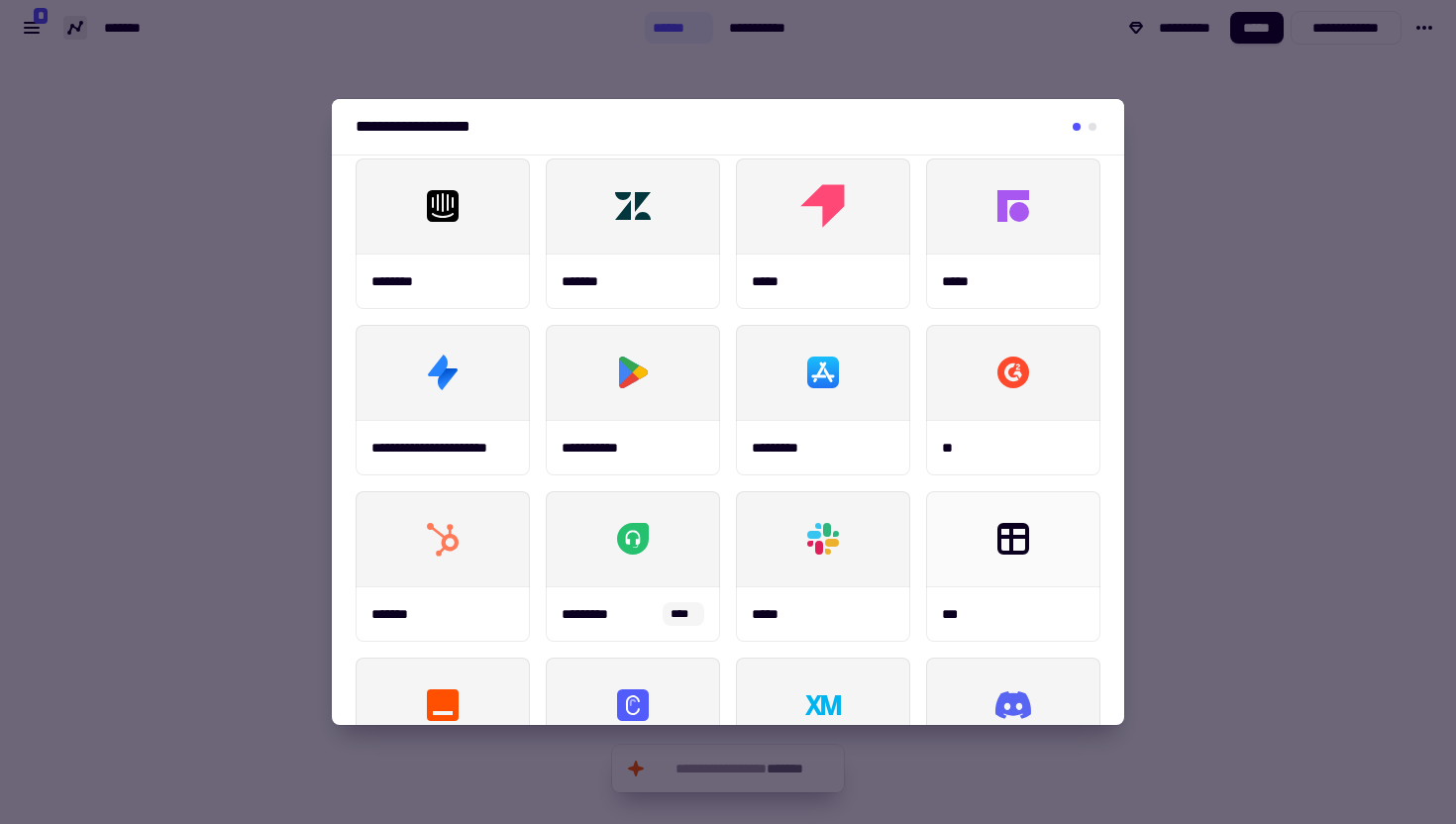click on "**********" at bounding box center [728, 127] 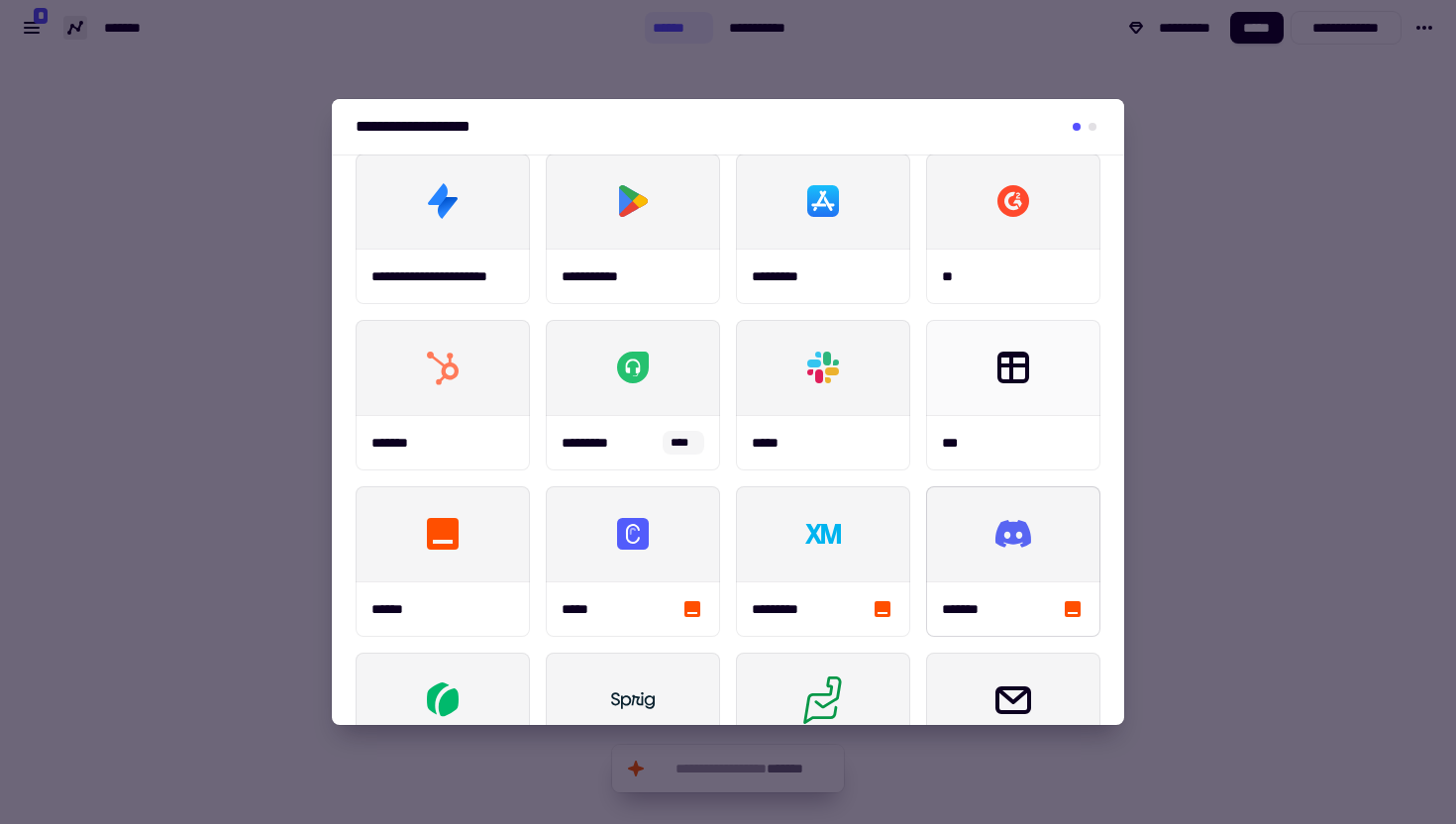 scroll, scrollTop: 0, scrollLeft: 0, axis: both 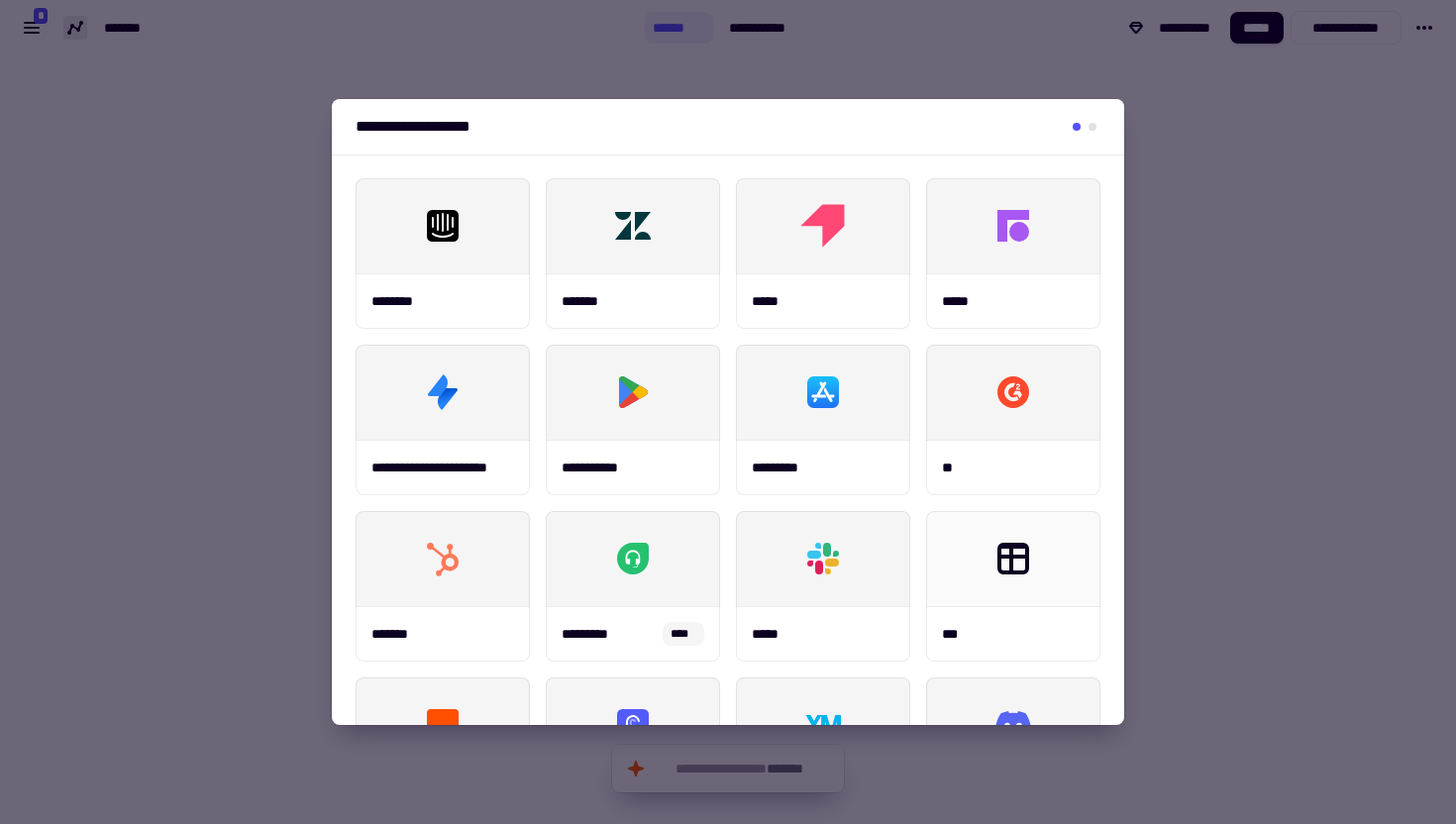click at bounding box center [1092, 127] 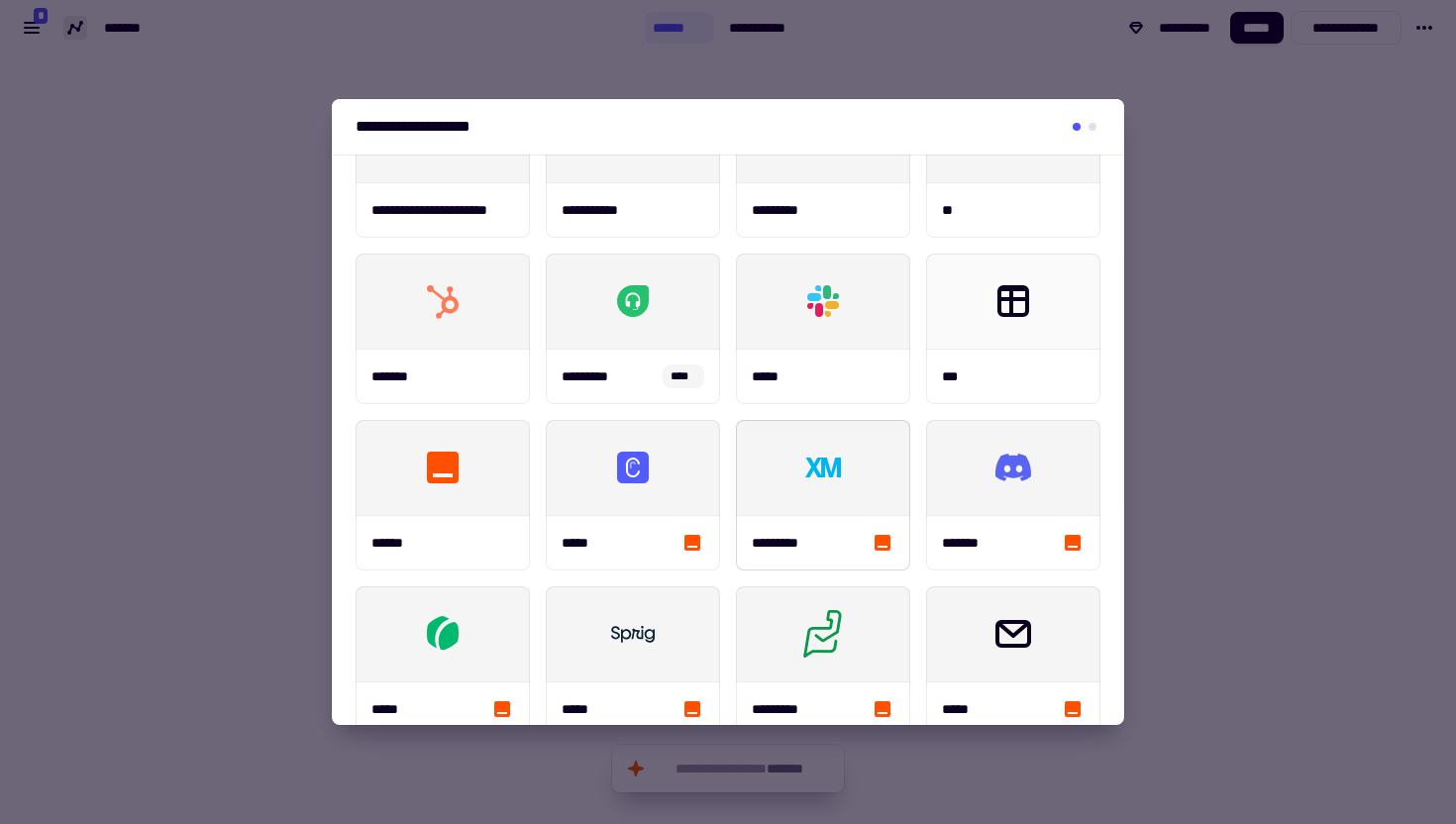 scroll, scrollTop: 293, scrollLeft: 0, axis: vertical 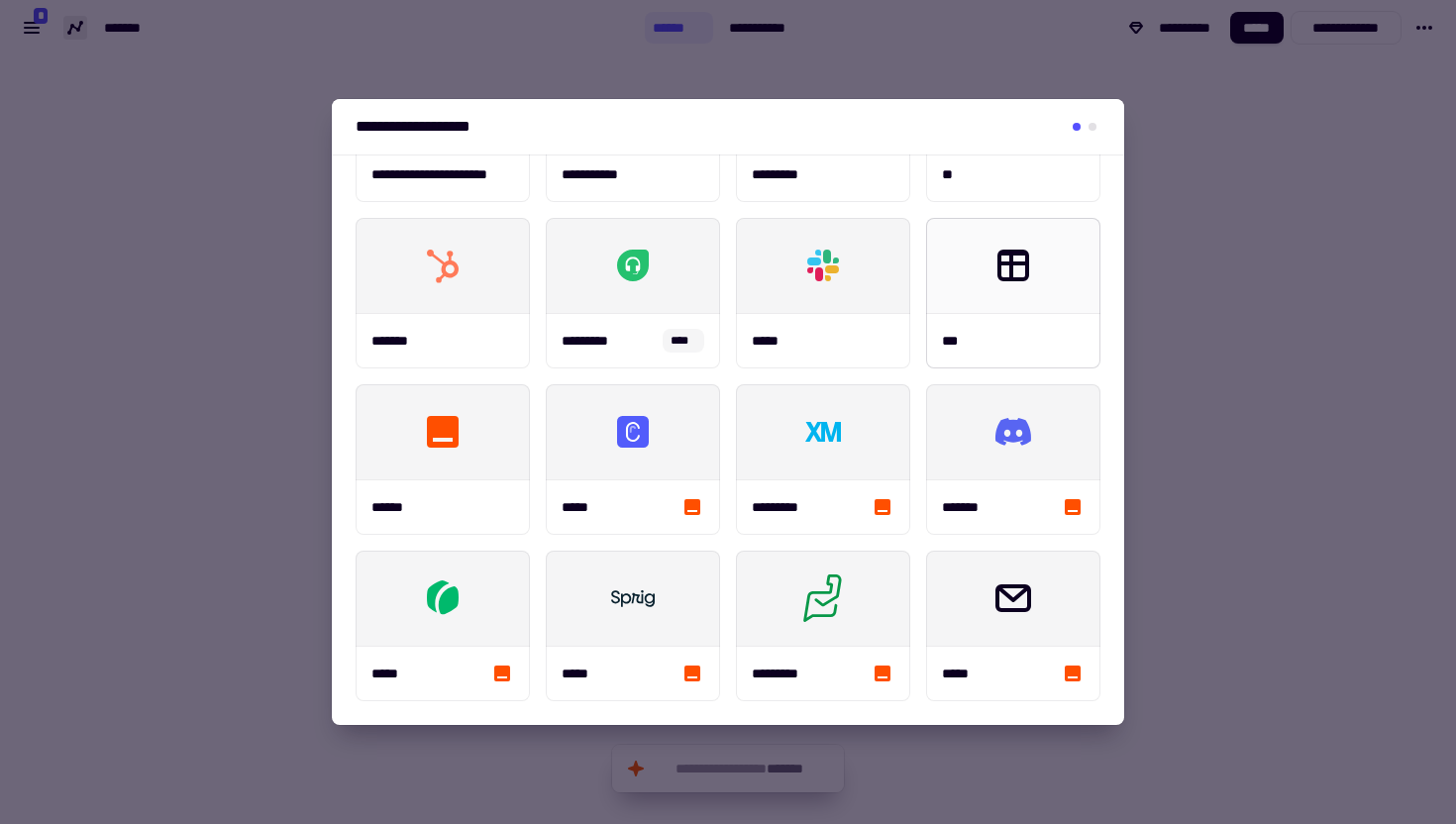 click at bounding box center (1013, 265) 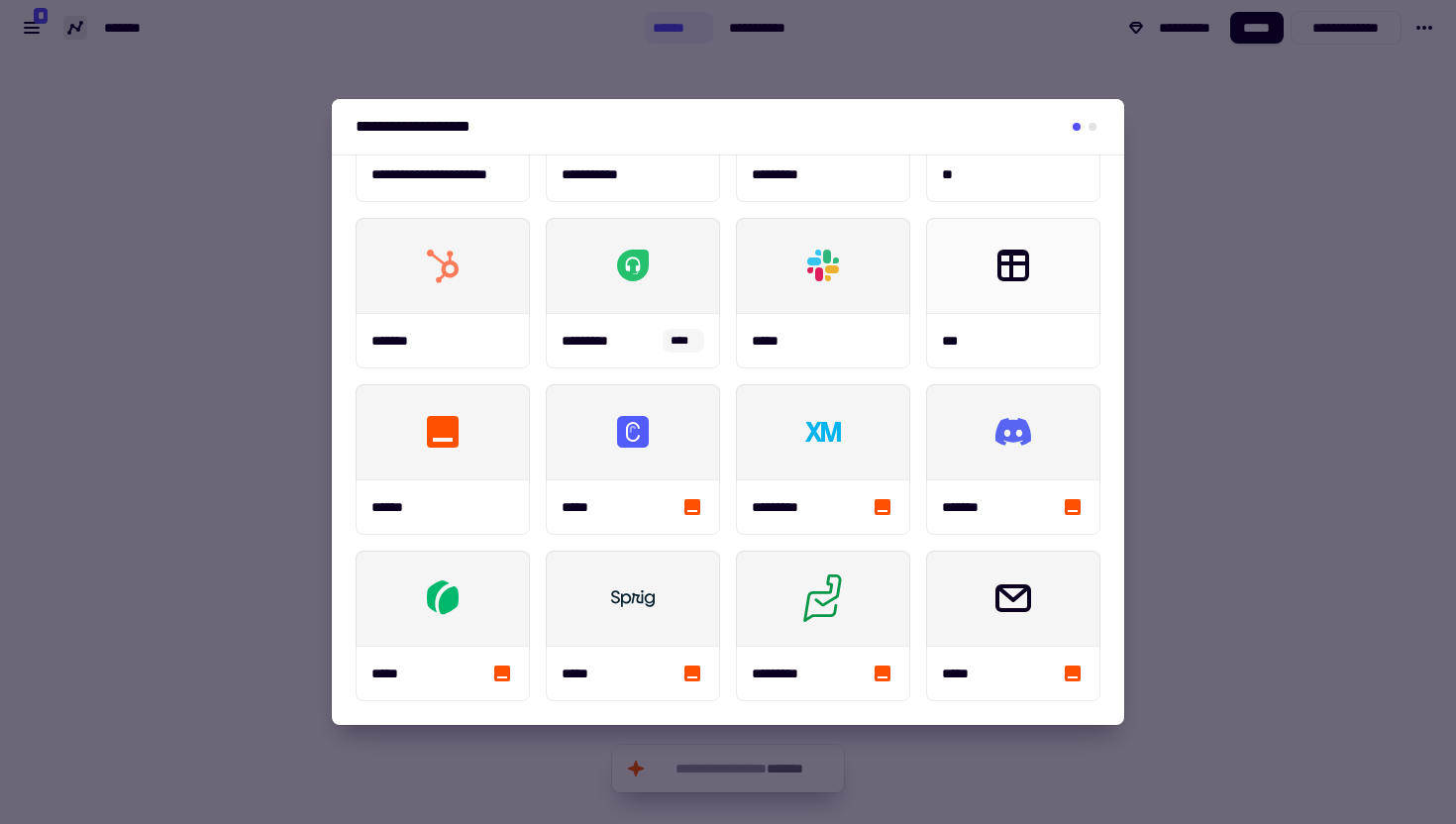 scroll, scrollTop: 0, scrollLeft: 0, axis: both 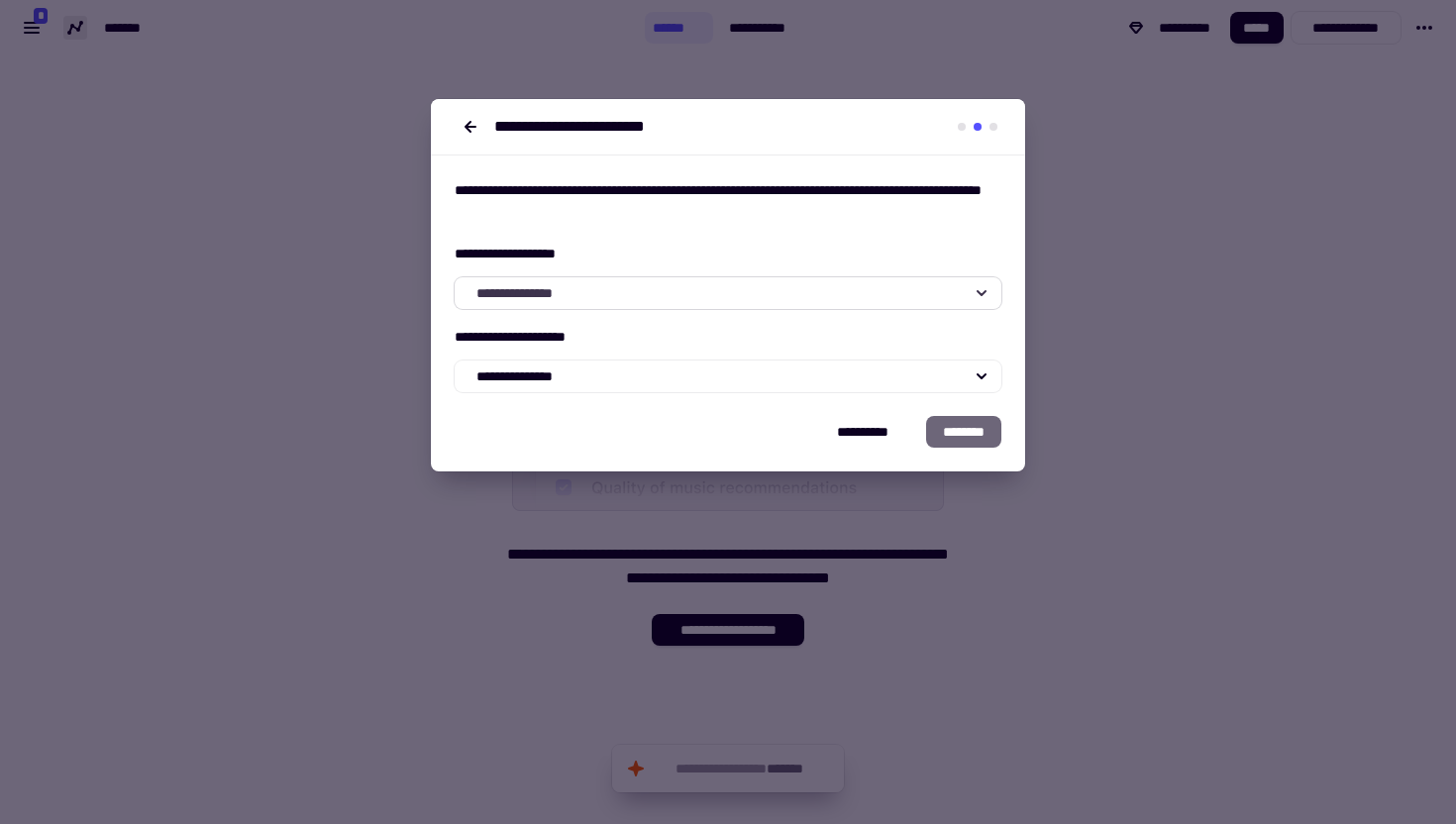 click 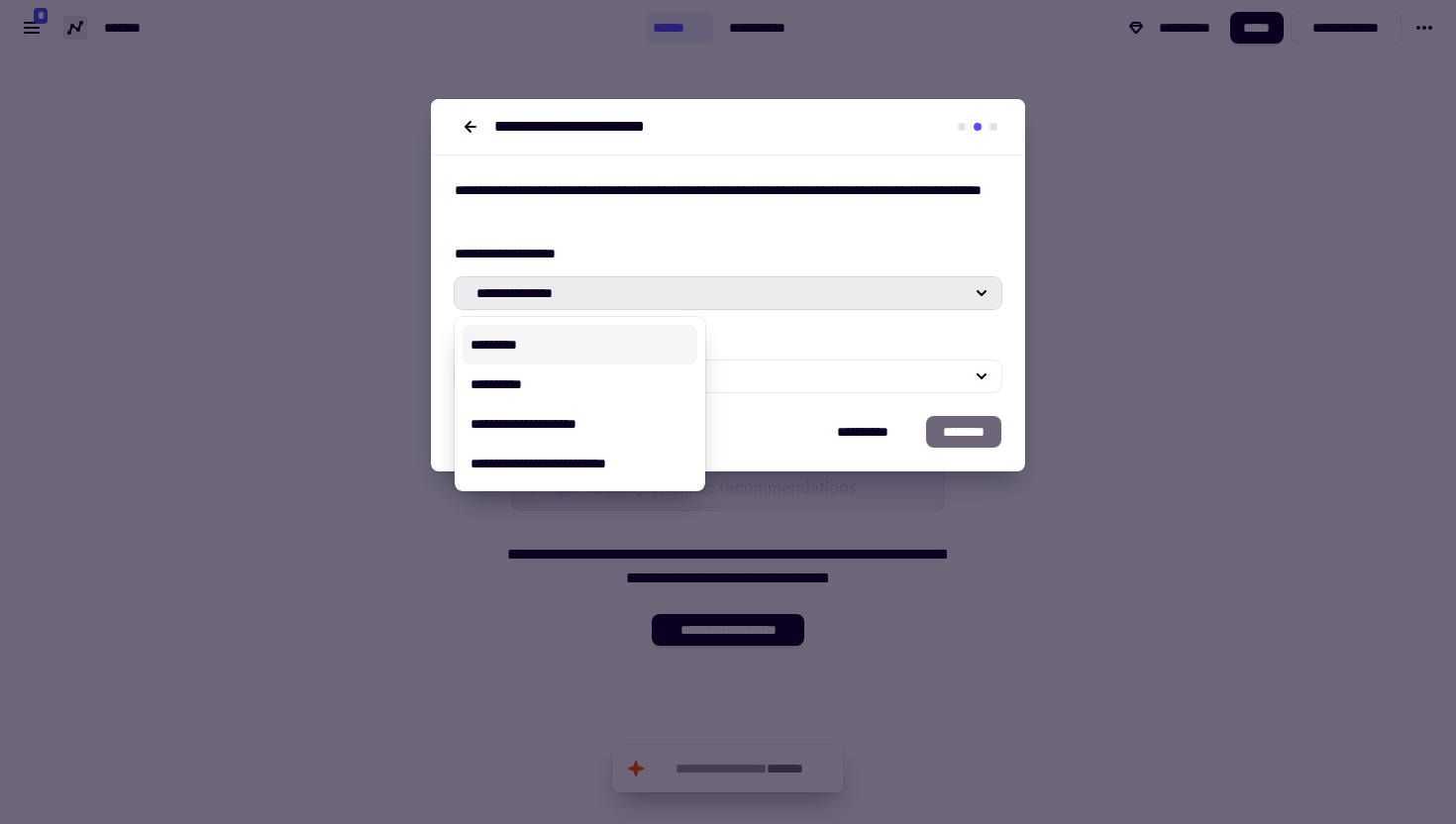 click on "*********" at bounding box center (579, 345) 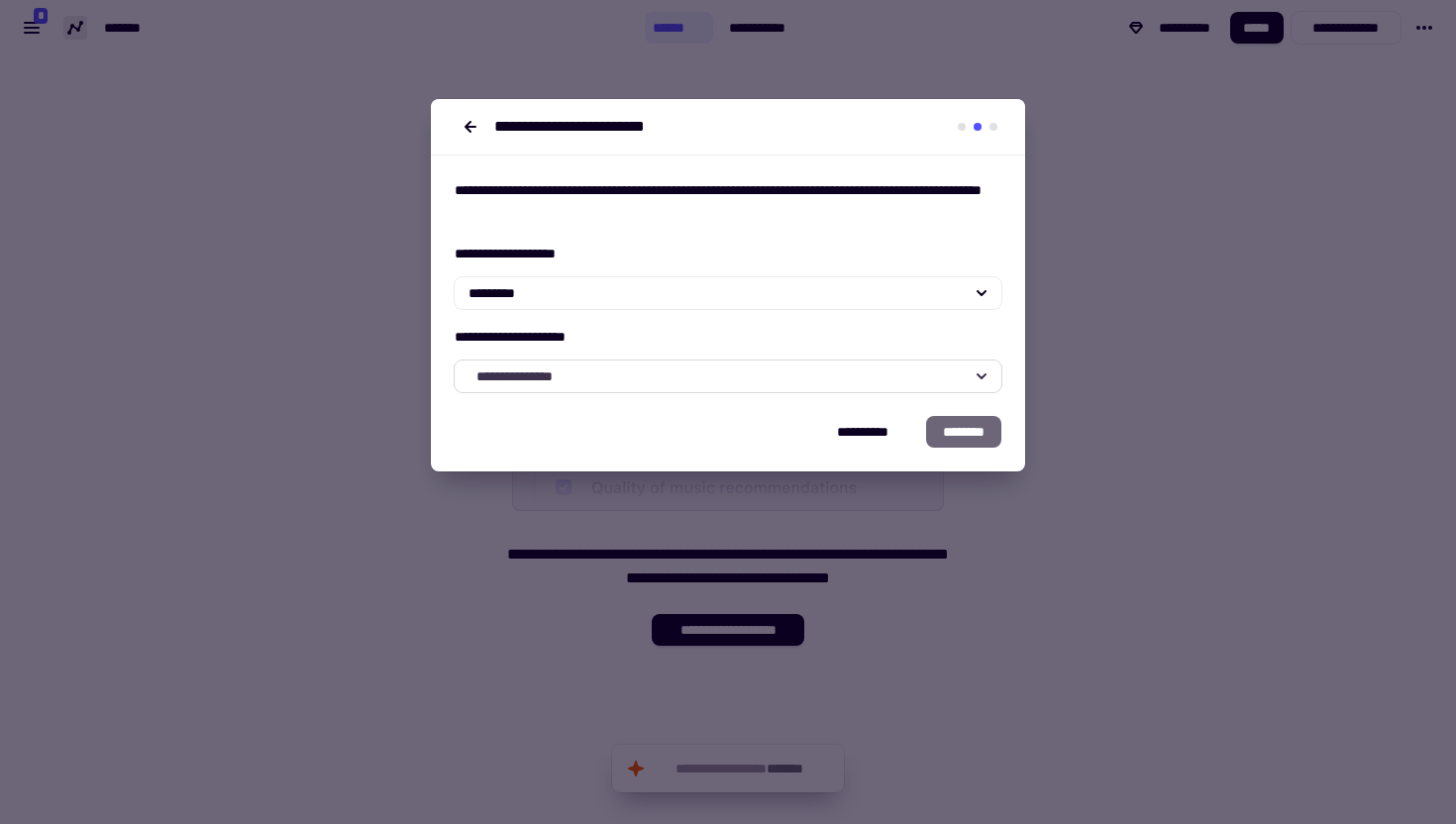 click on "**********" 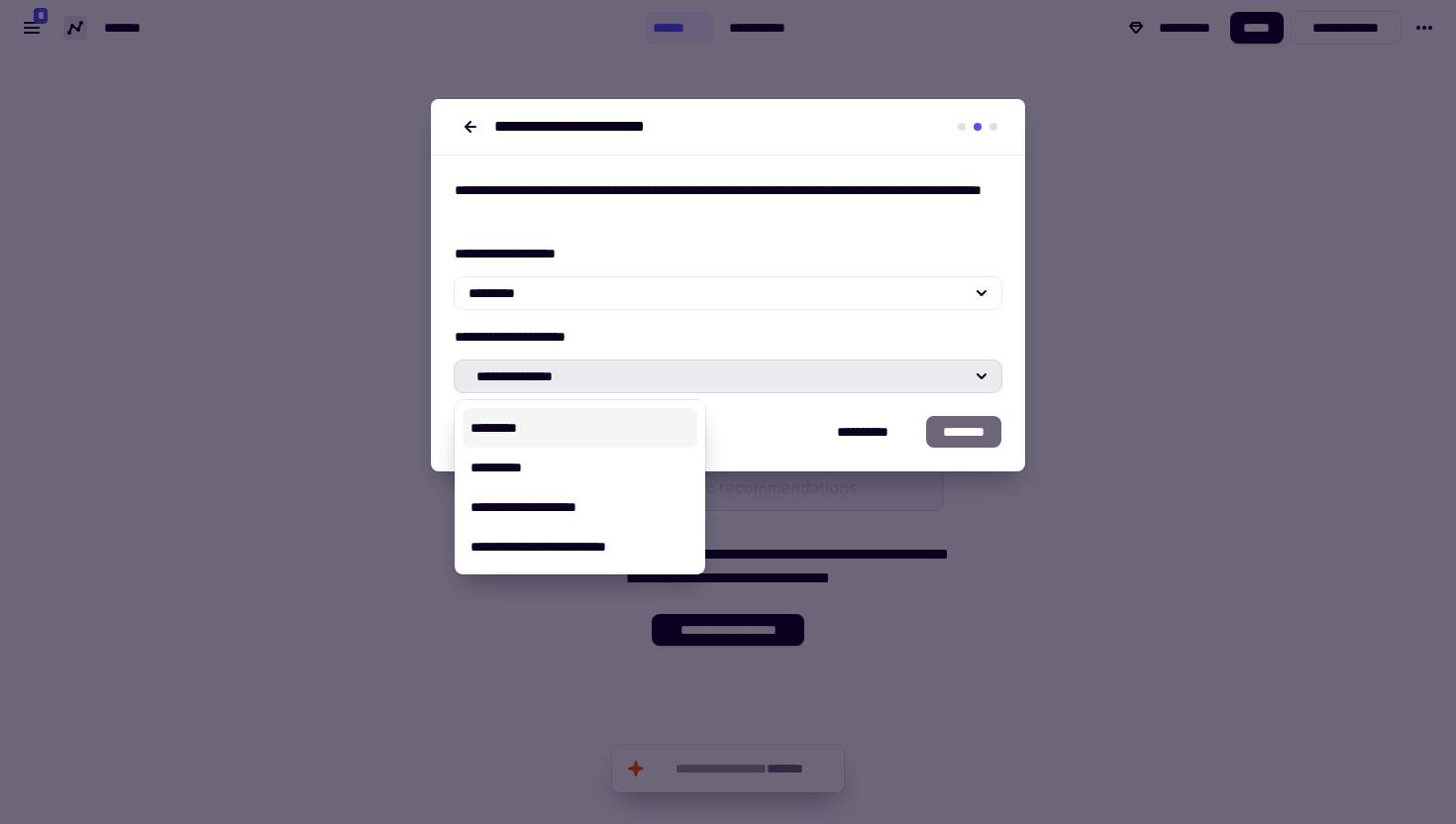 click on "*********" at bounding box center [579, 428] 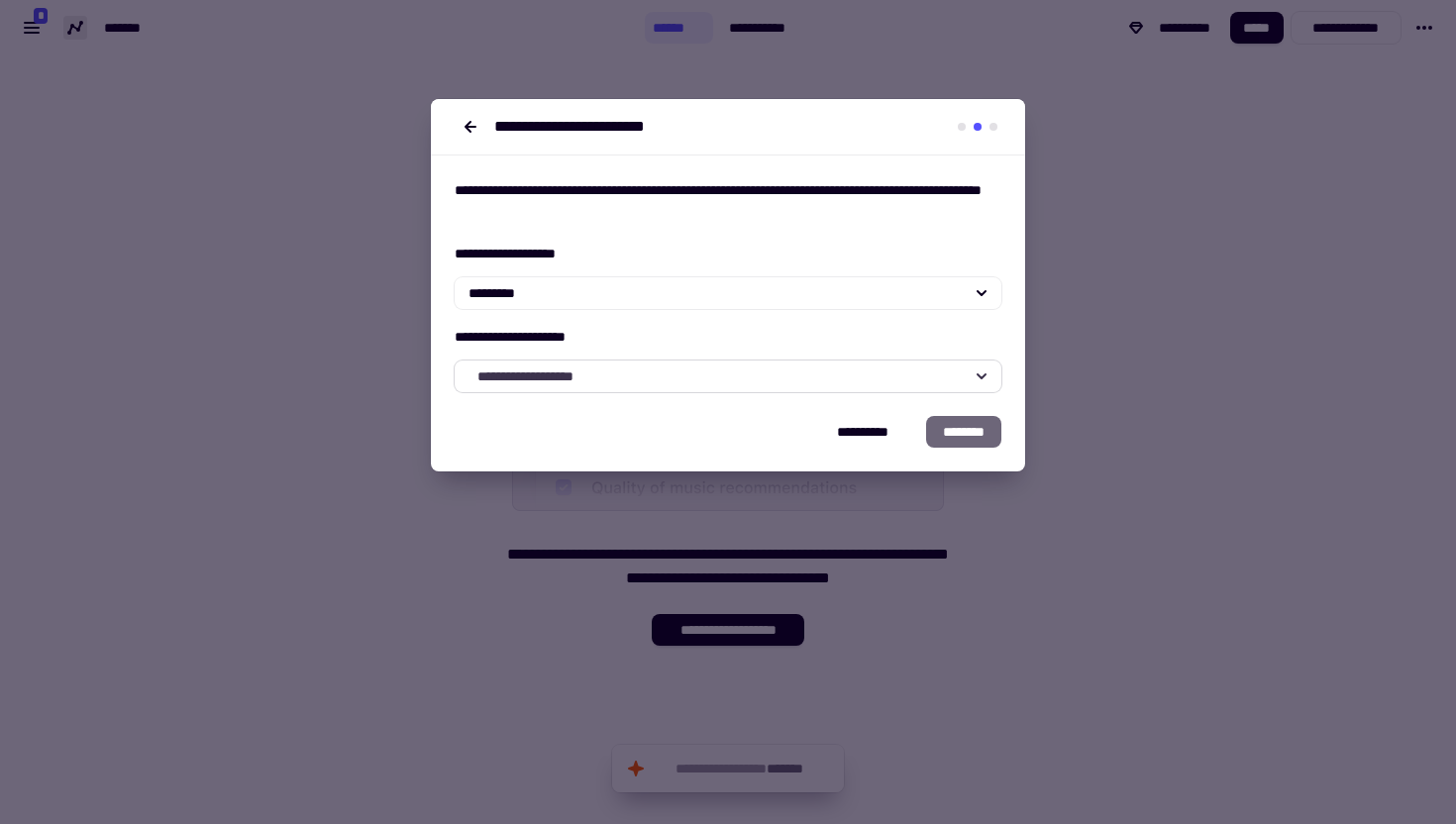 click on "**********" 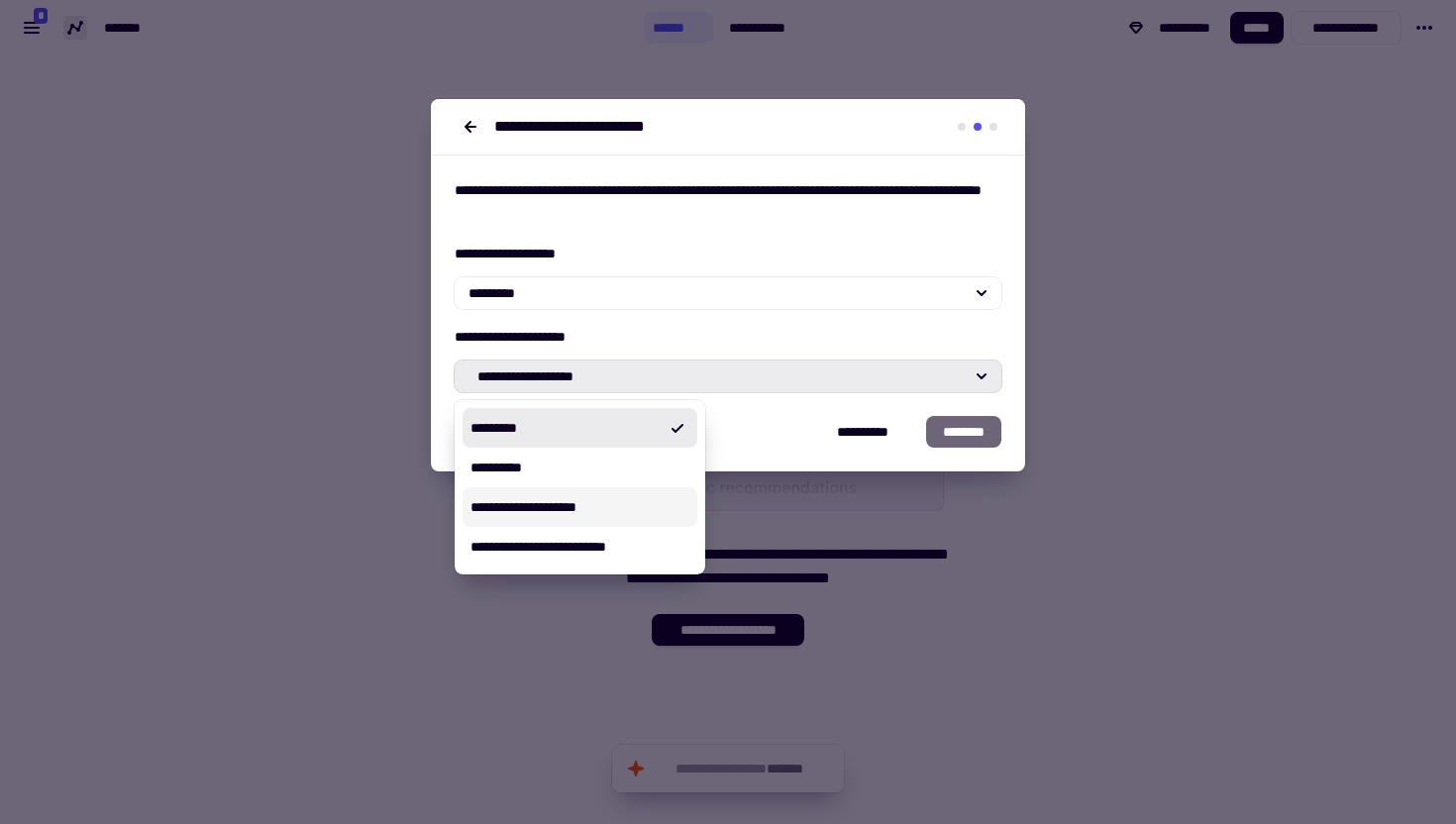 click on "**********" at bounding box center [579, 507] 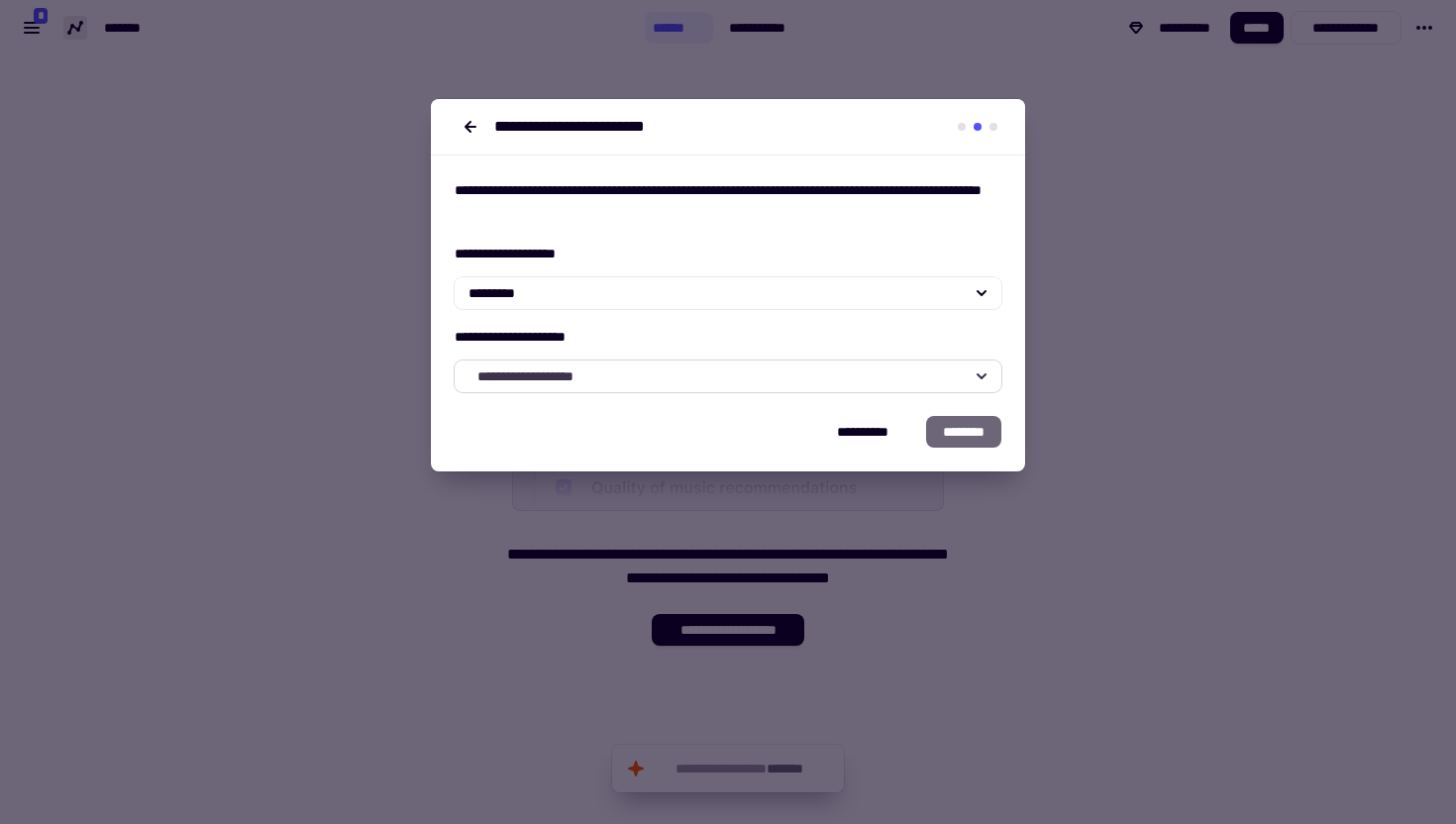 click on "**********" 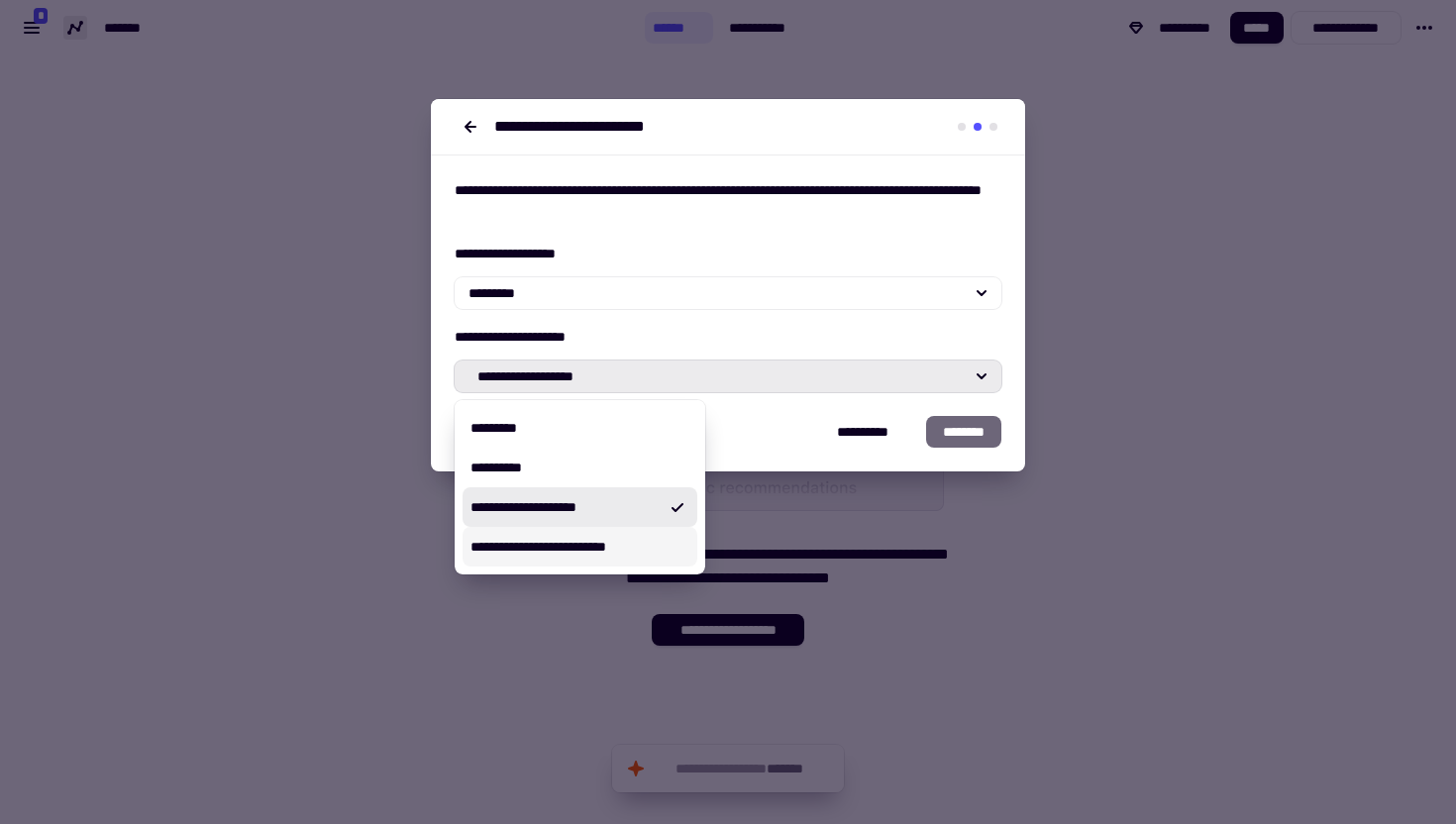 click on "**********" at bounding box center (579, 547) 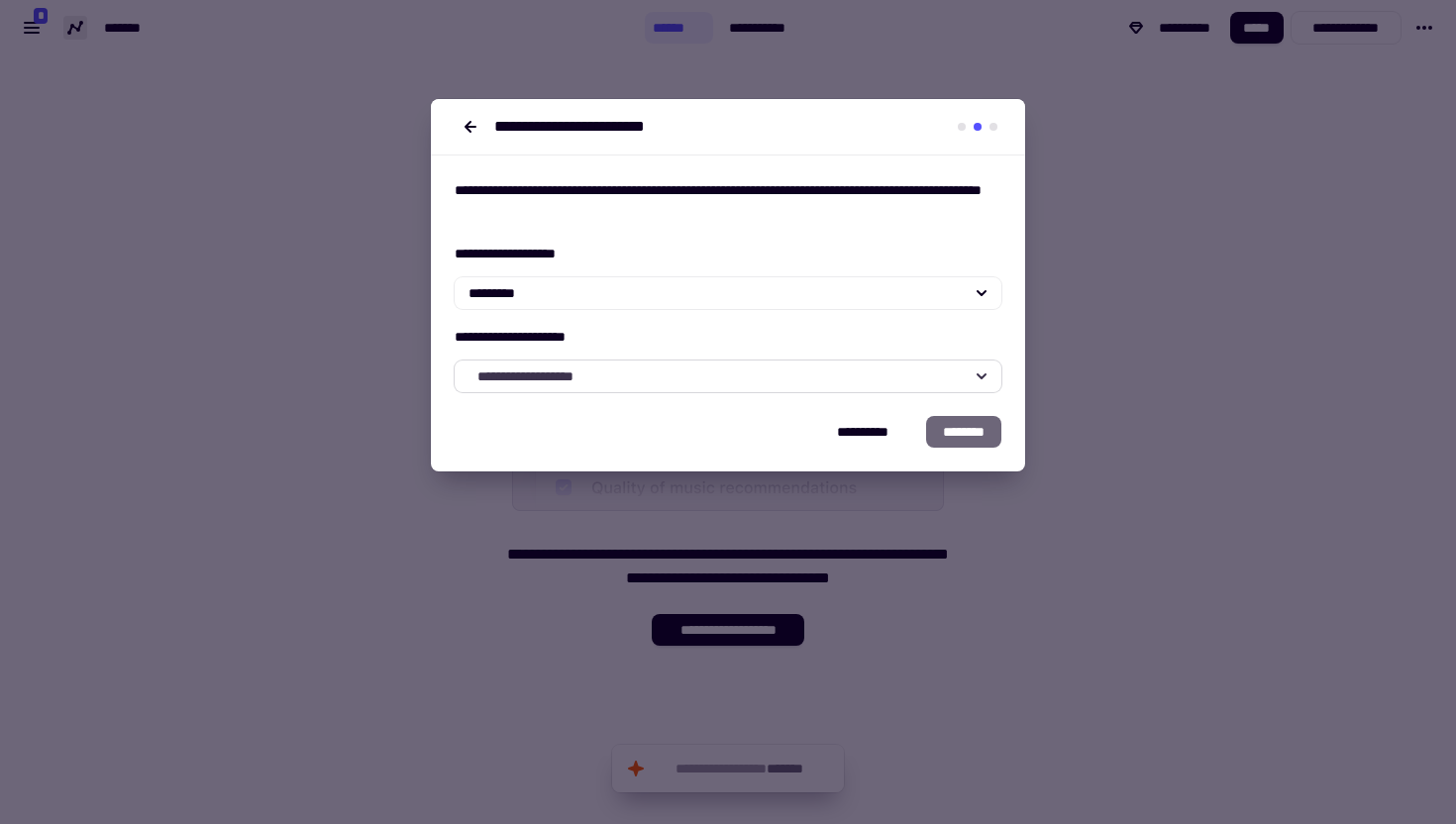 click on "**********" 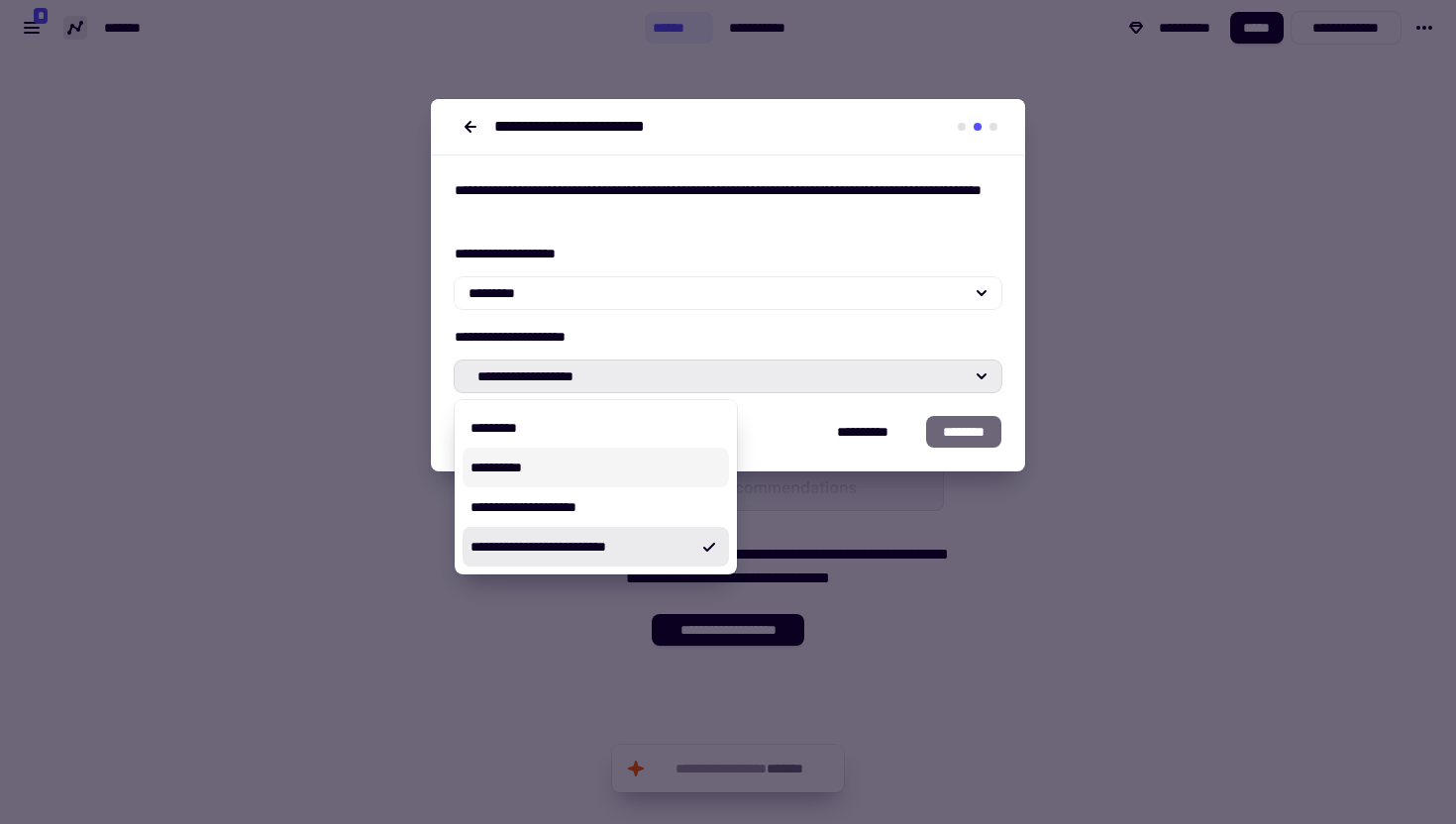 click on "**********" at bounding box center [595, 467] 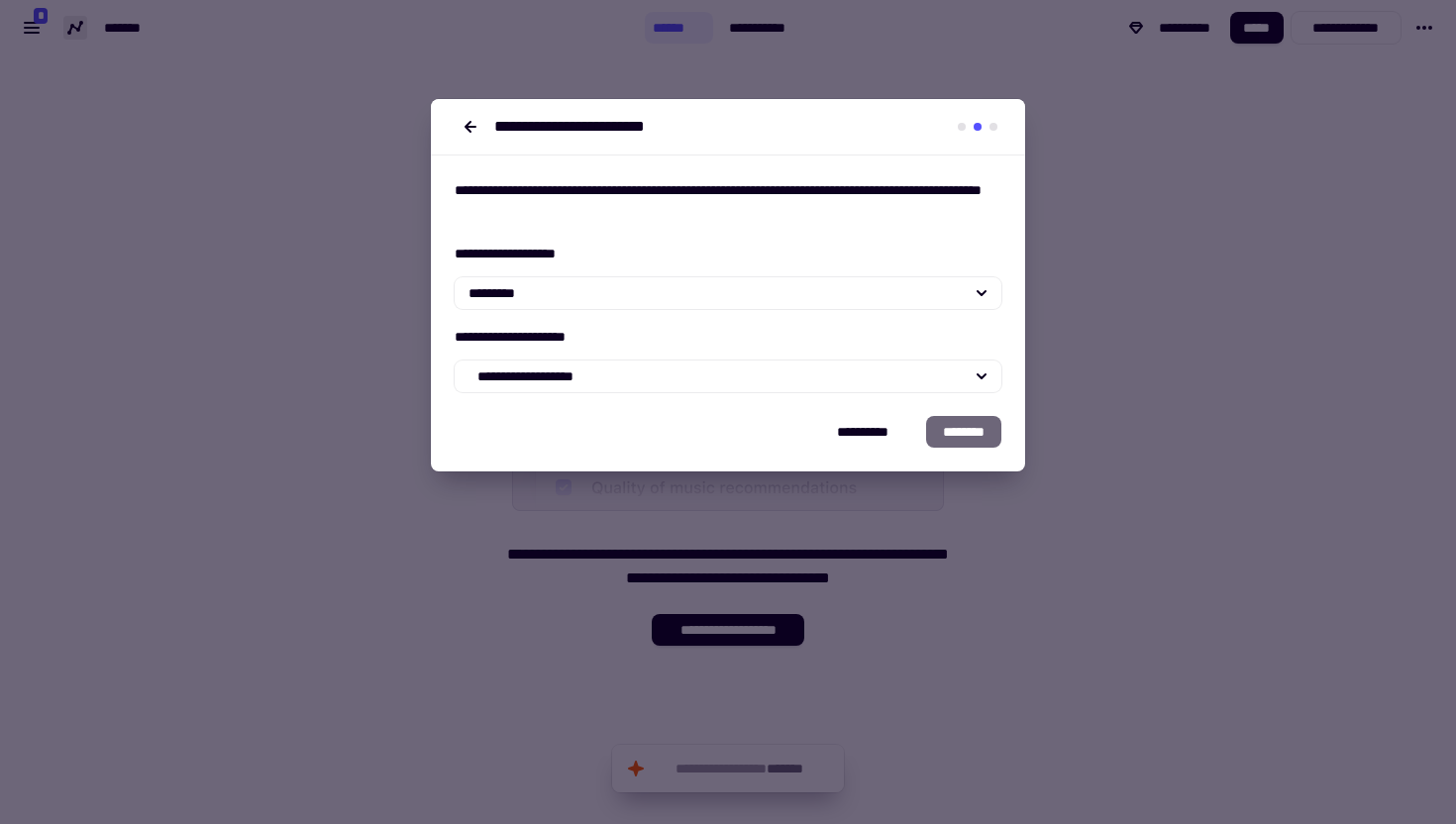 click on "********" 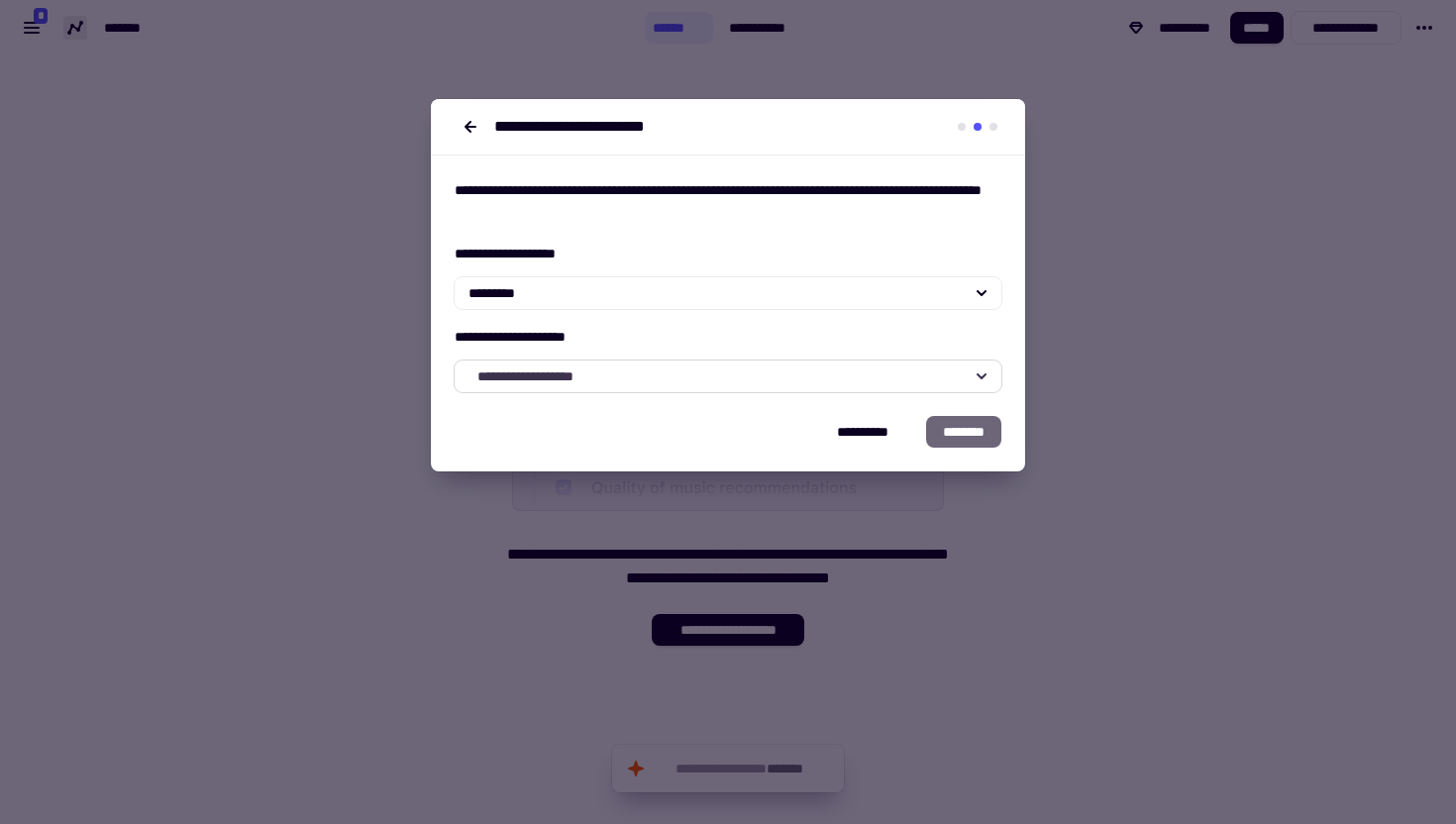 click on "**********" 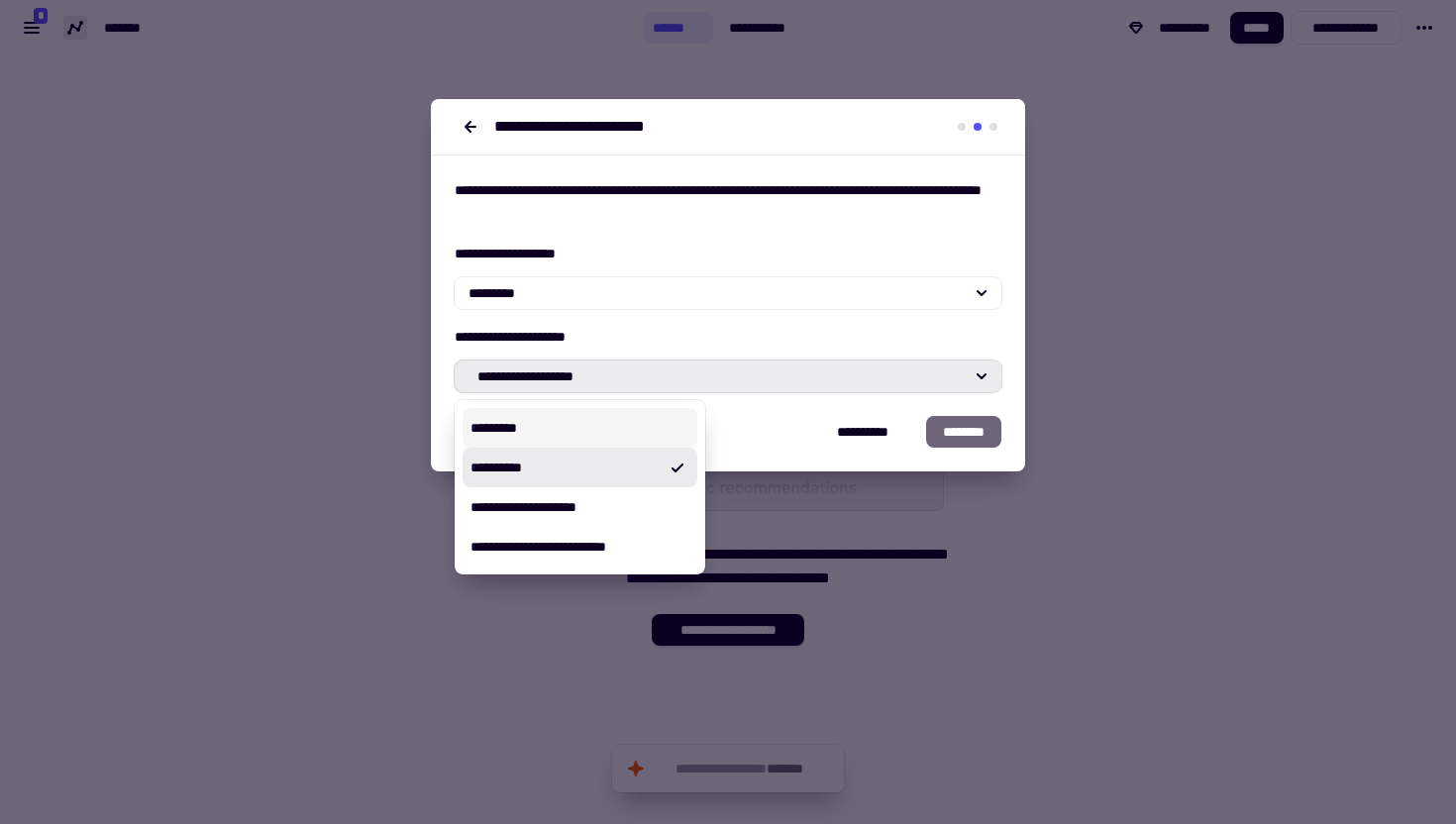 click on "**********" at bounding box center (728, 275) 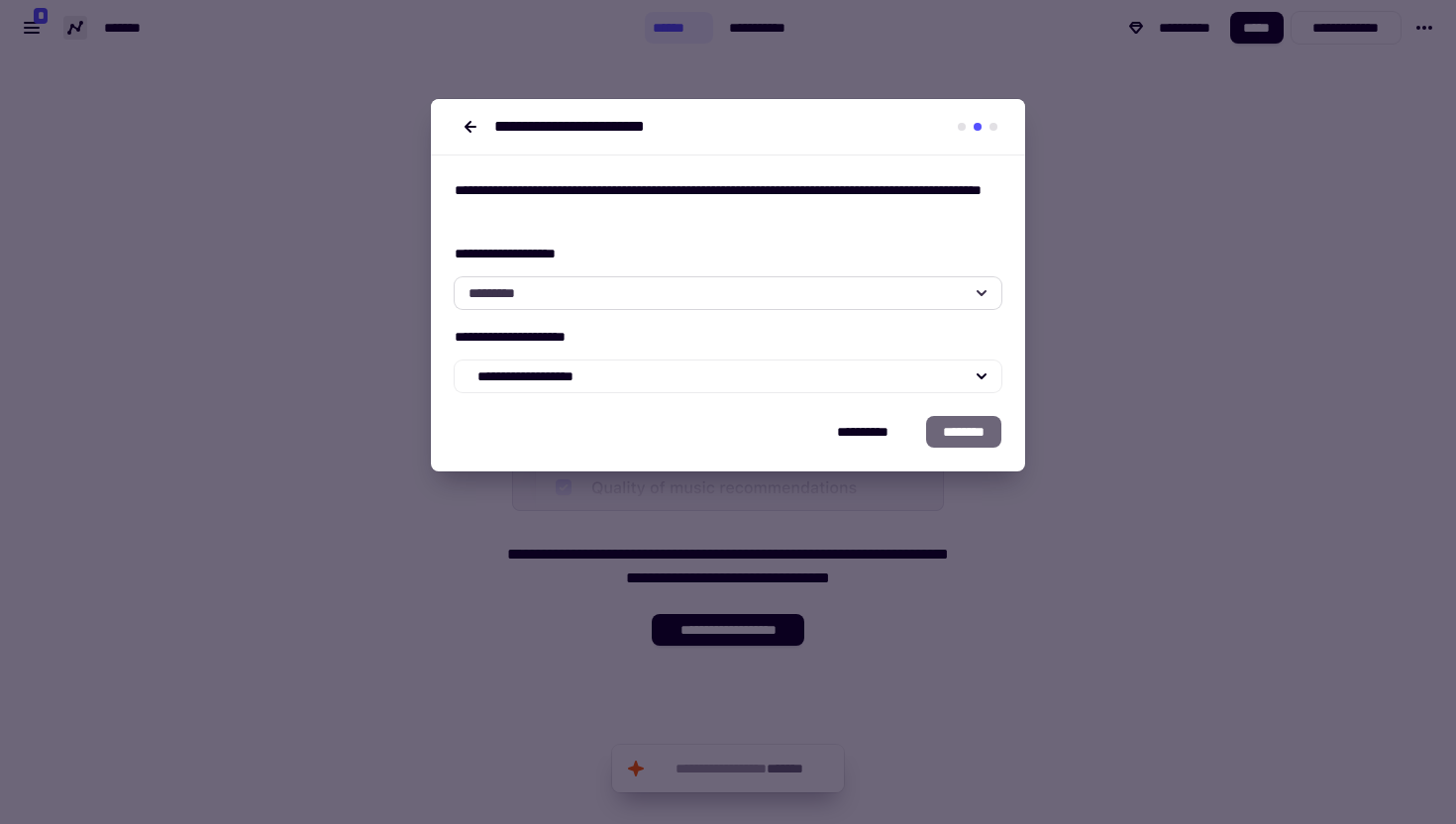 click on "*********" 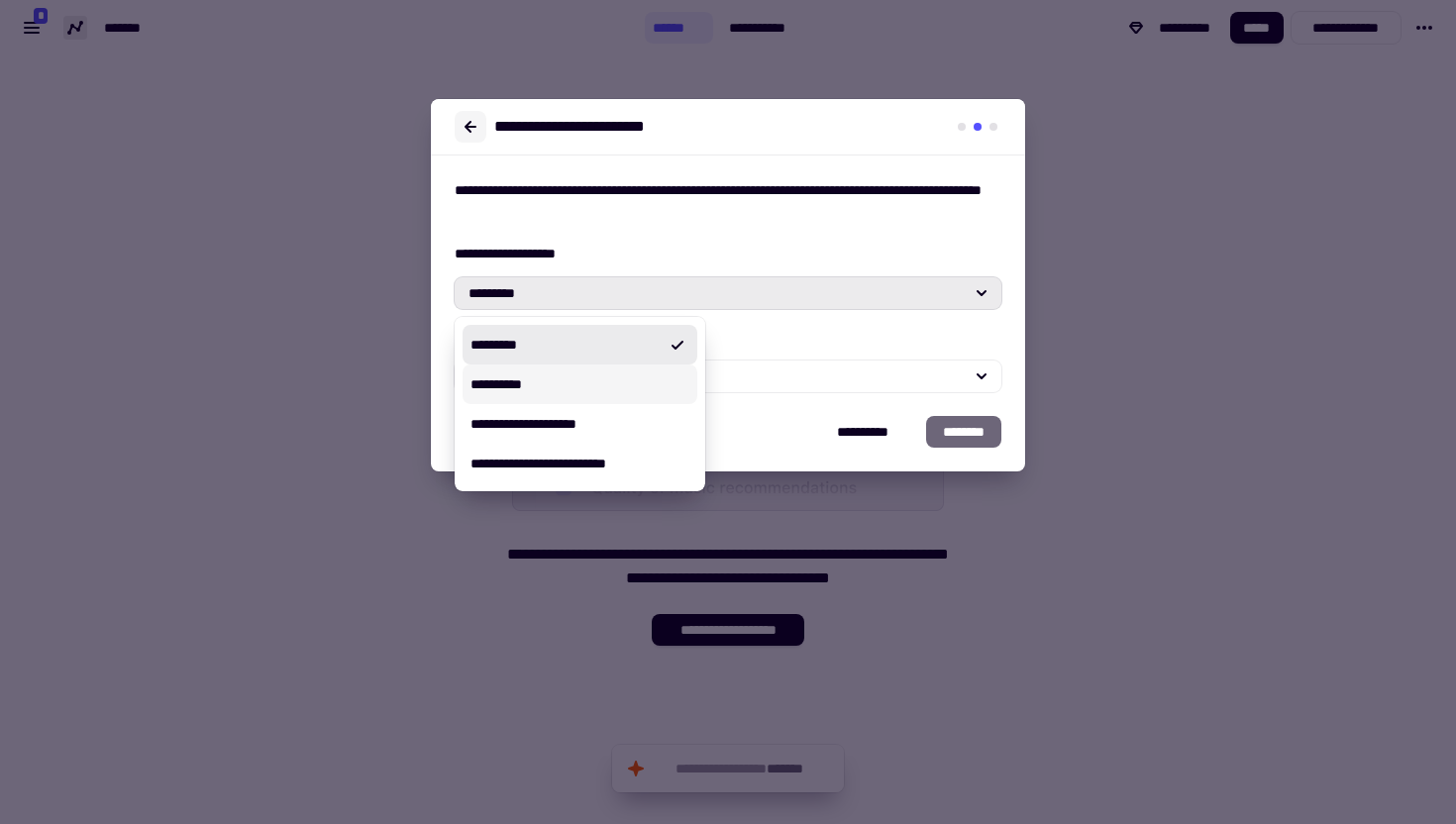 click 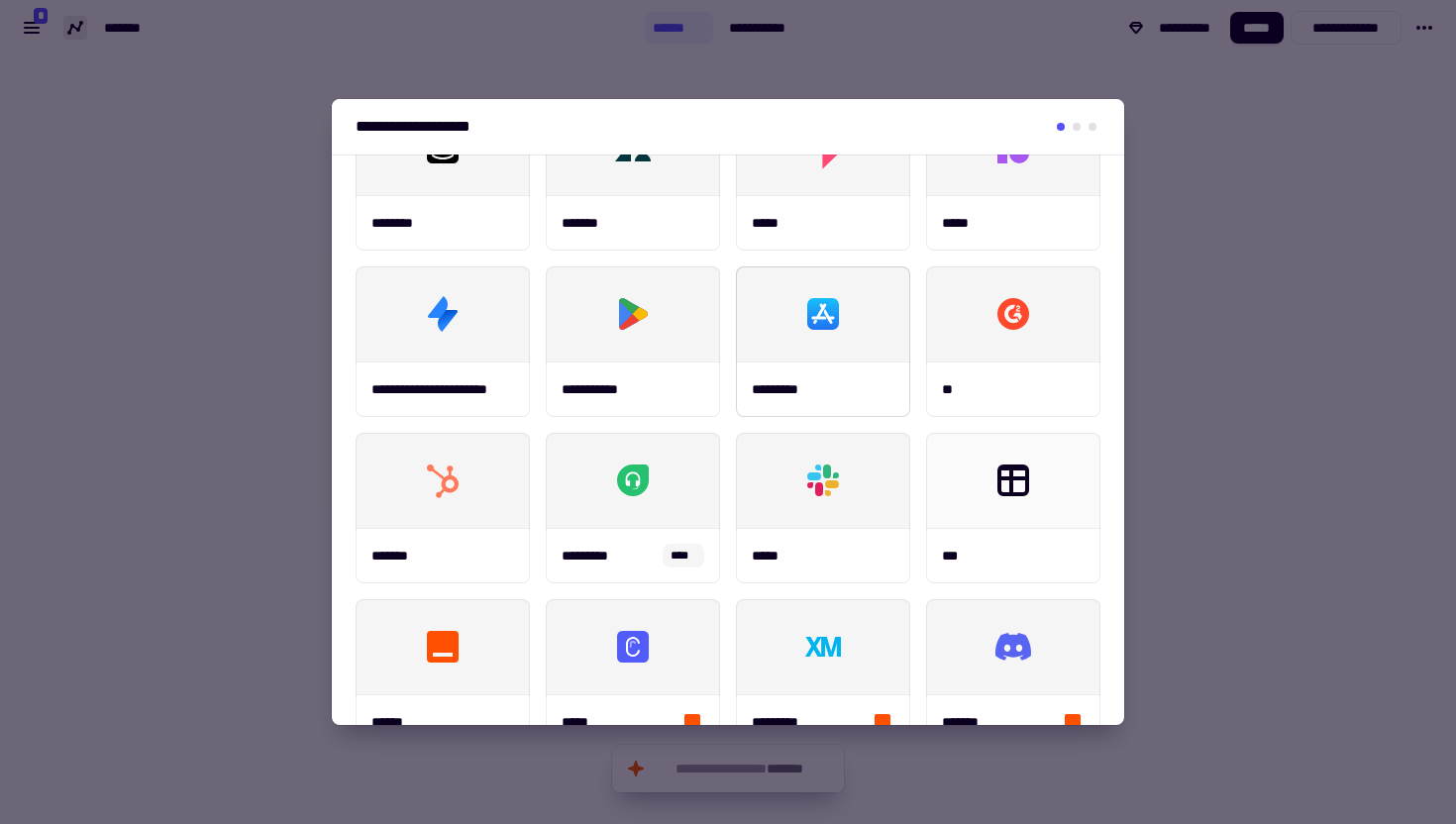 scroll, scrollTop: 112, scrollLeft: 0, axis: vertical 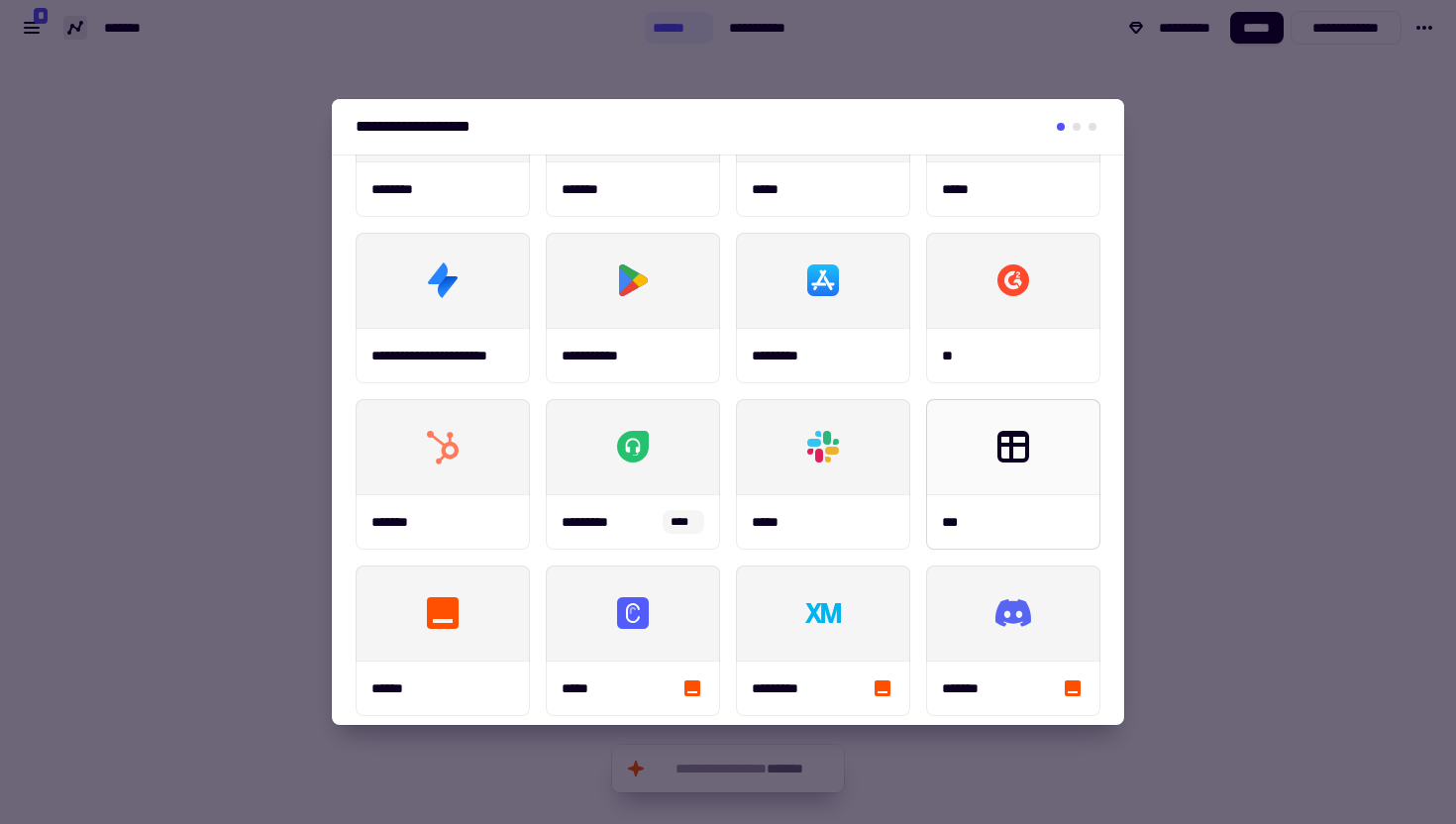 click 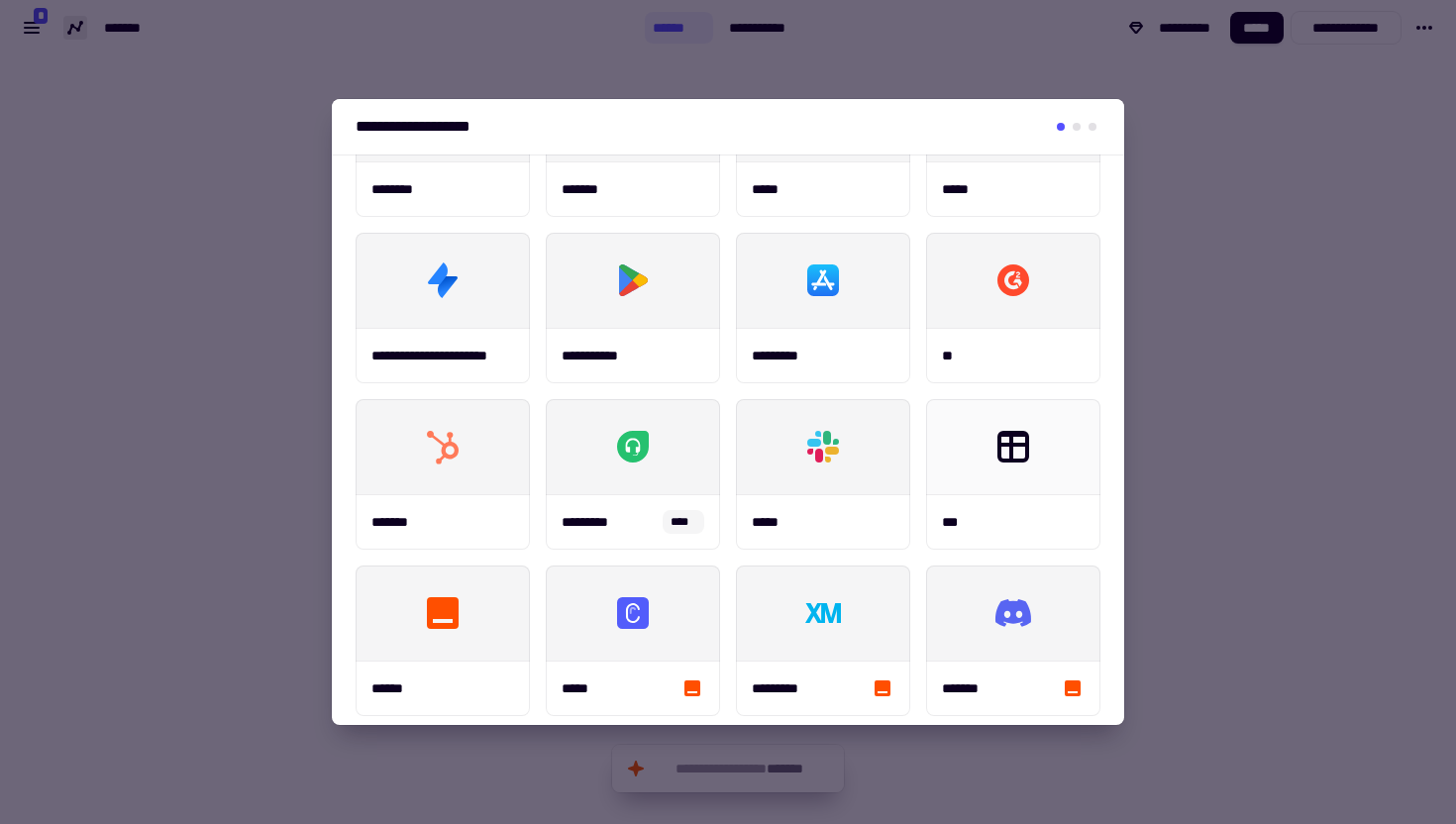 scroll, scrollTop: 0, scrollLeft: 0, axis: both 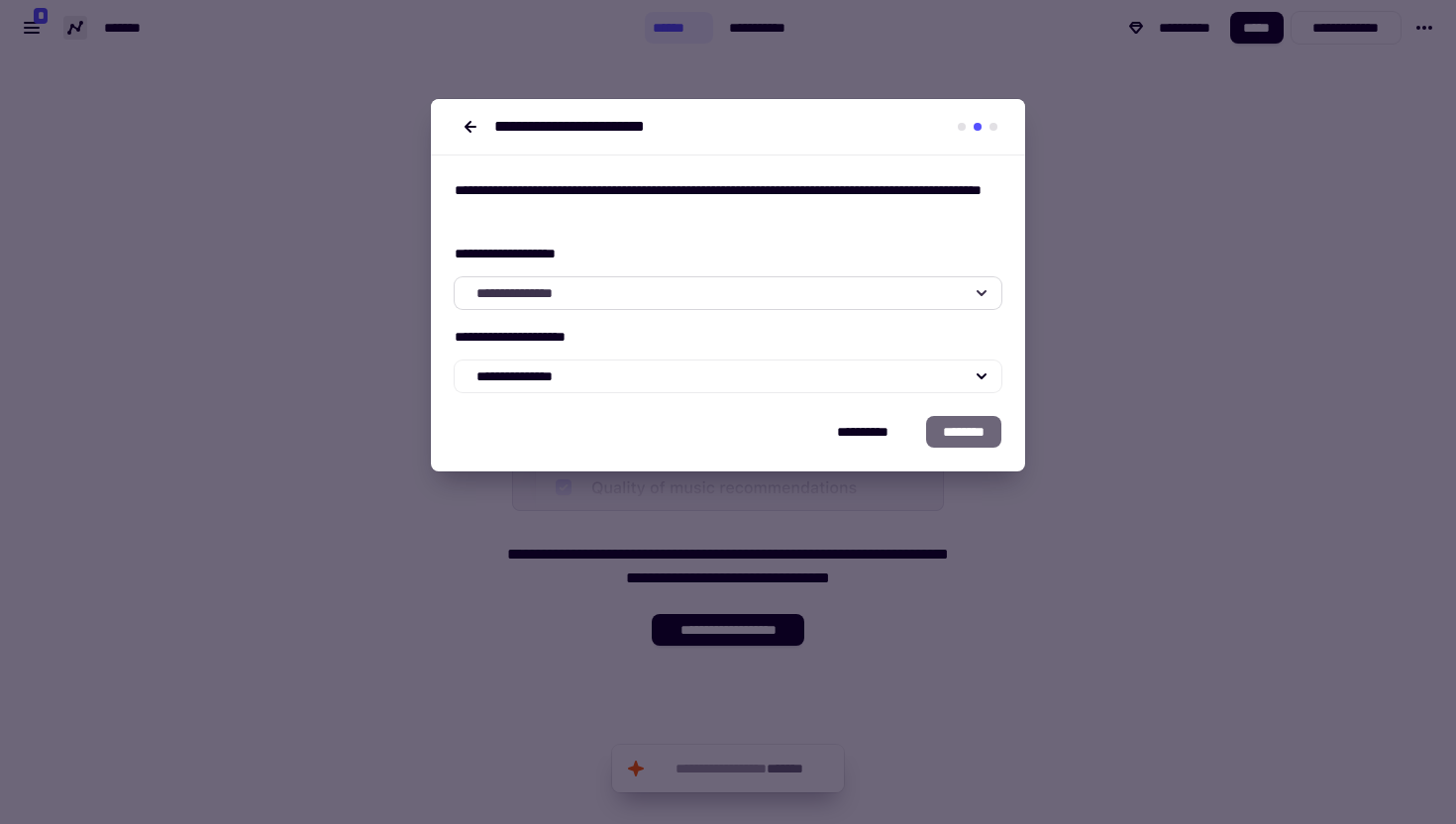 click on "**********" 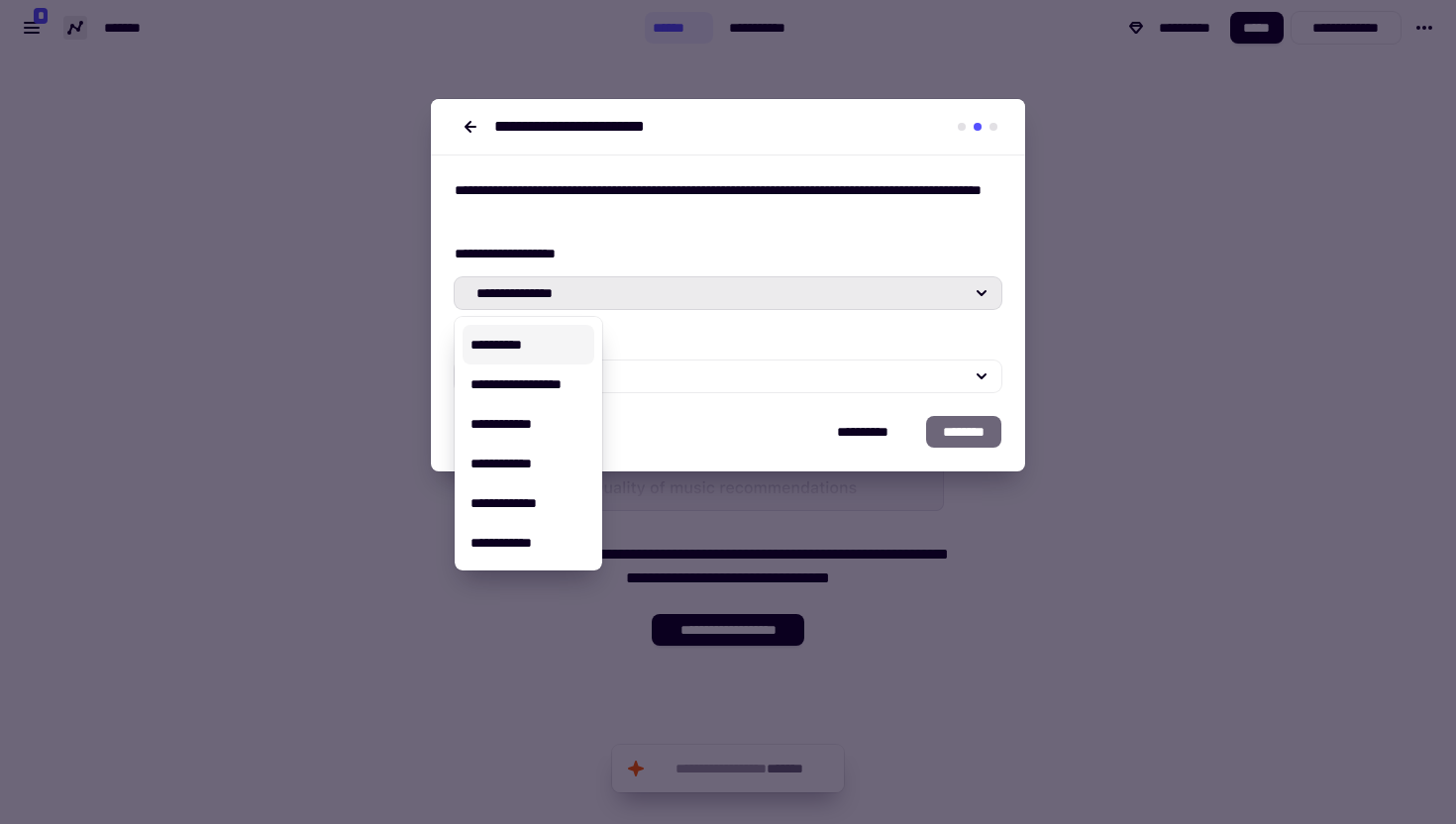 click on "**********" at bounding box center [528, 345] 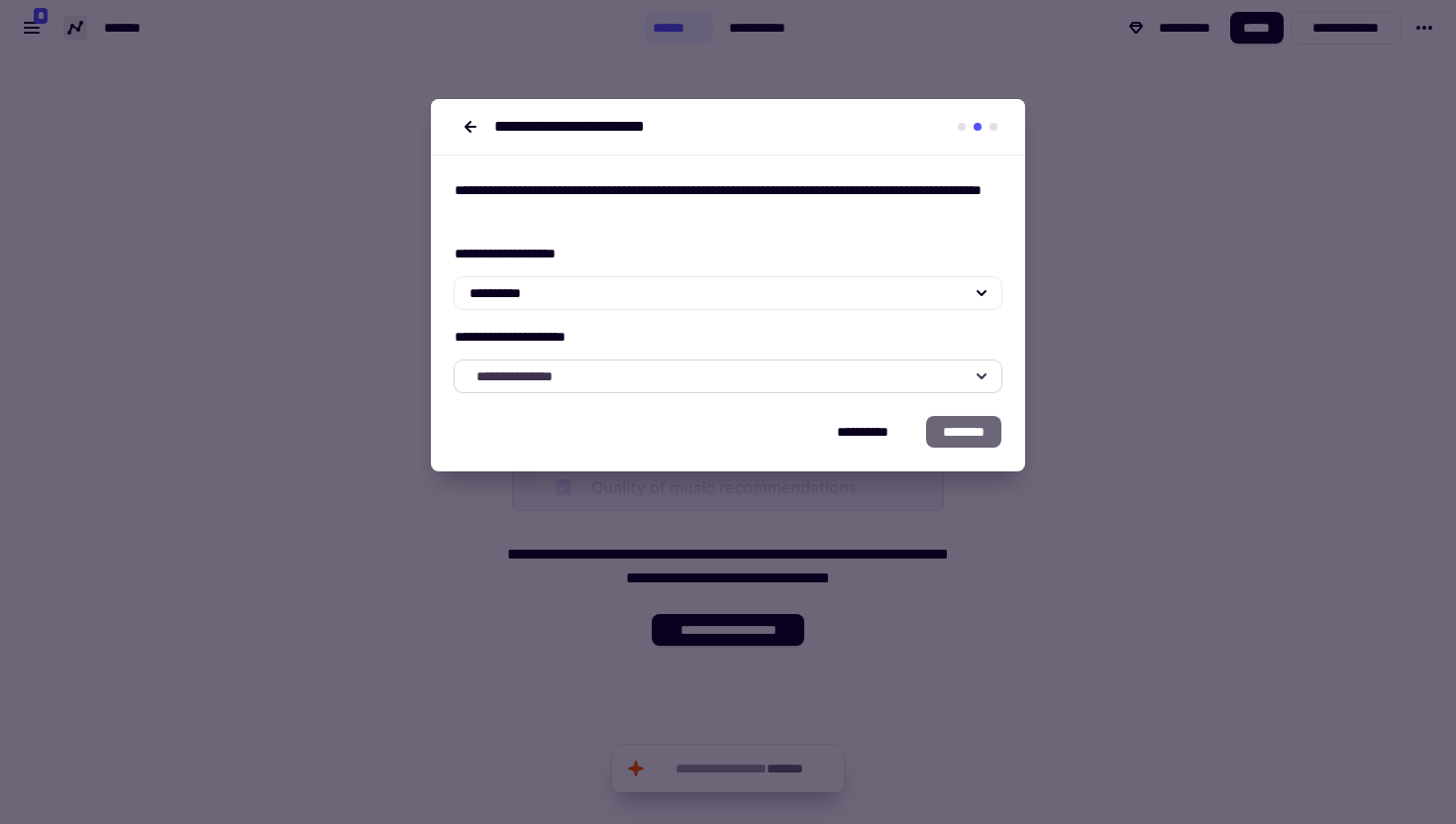 click on "**********" 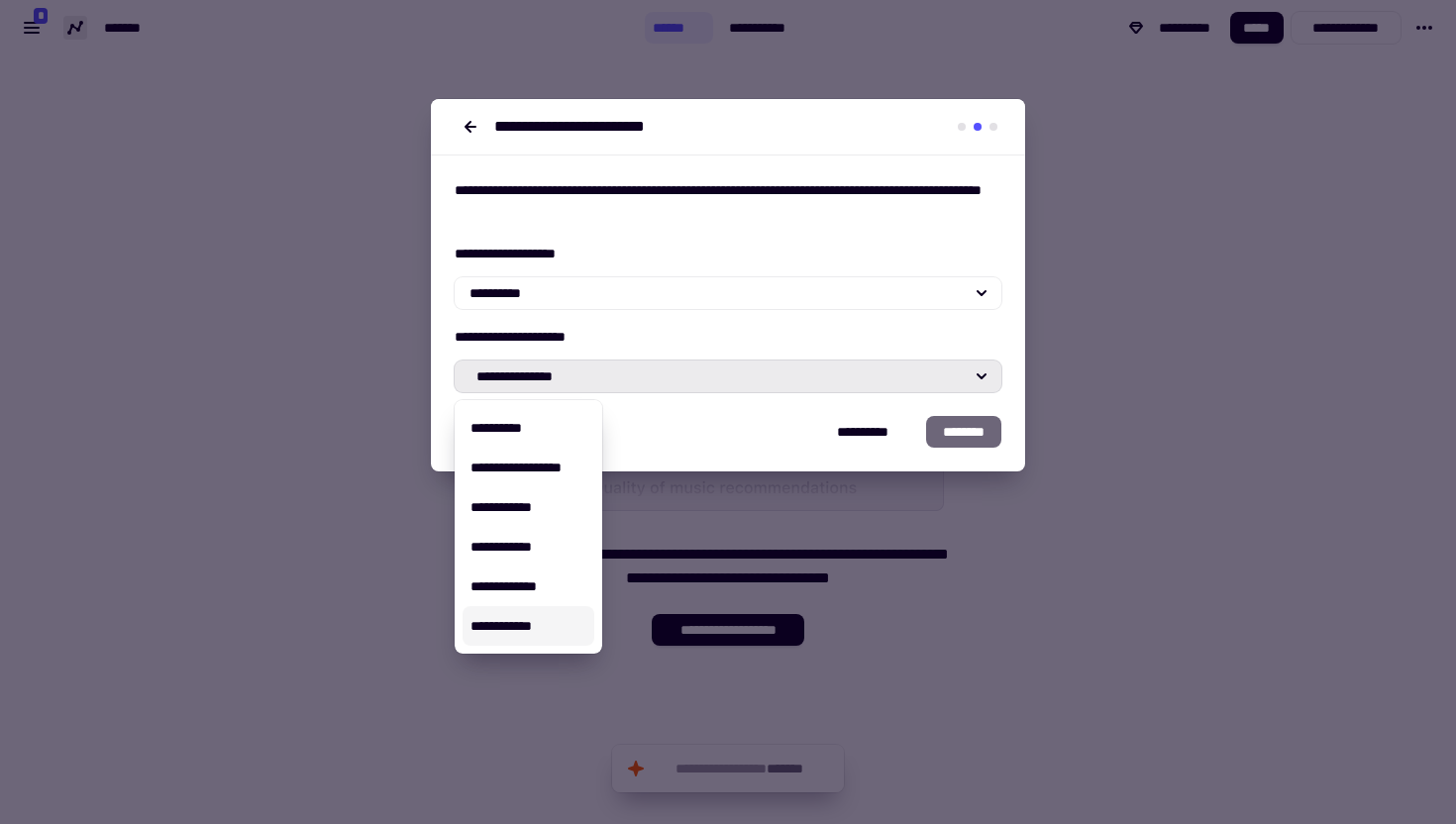 click on "**********" at bounding box center [528, 626] 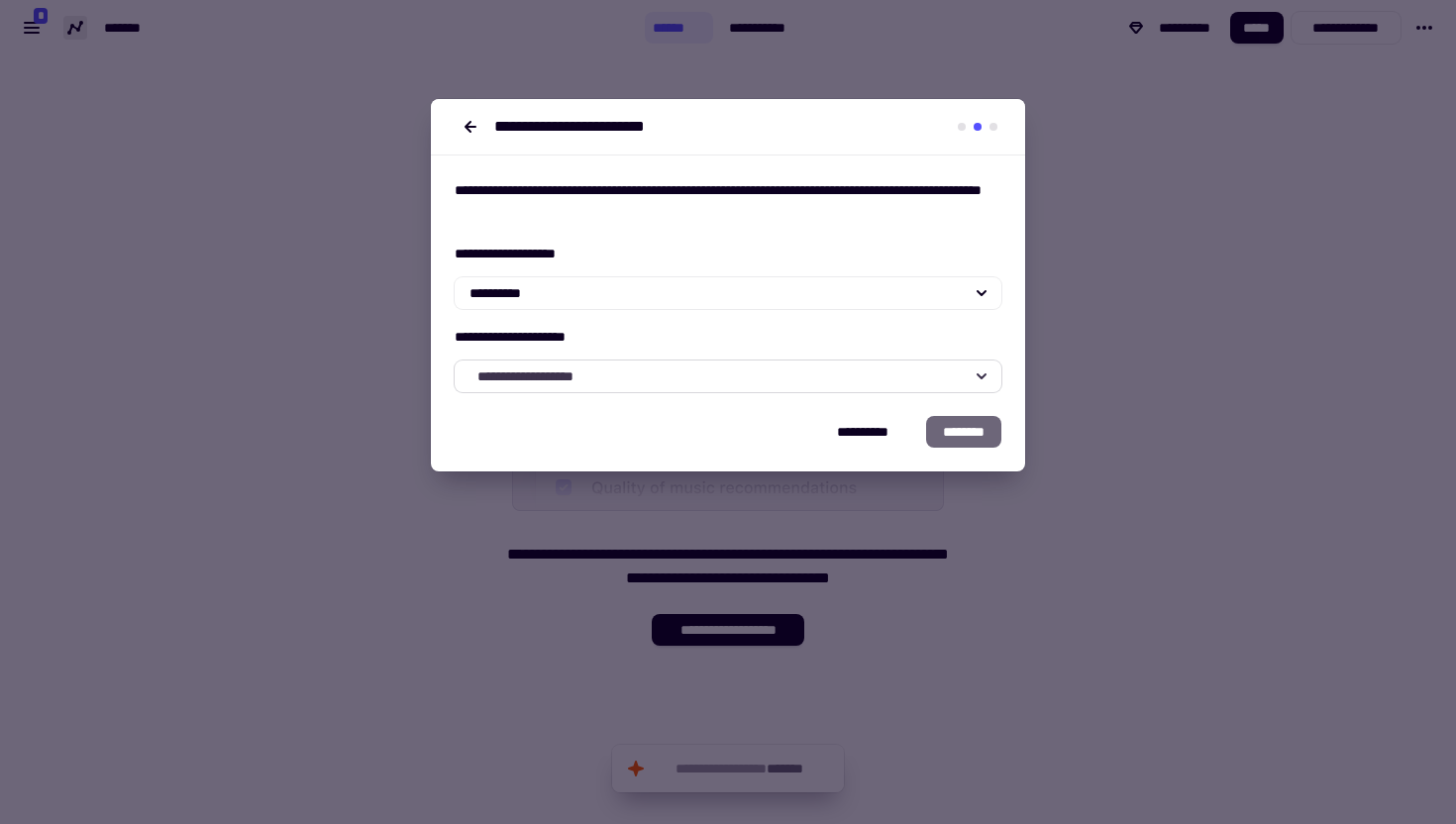 click on "**********" 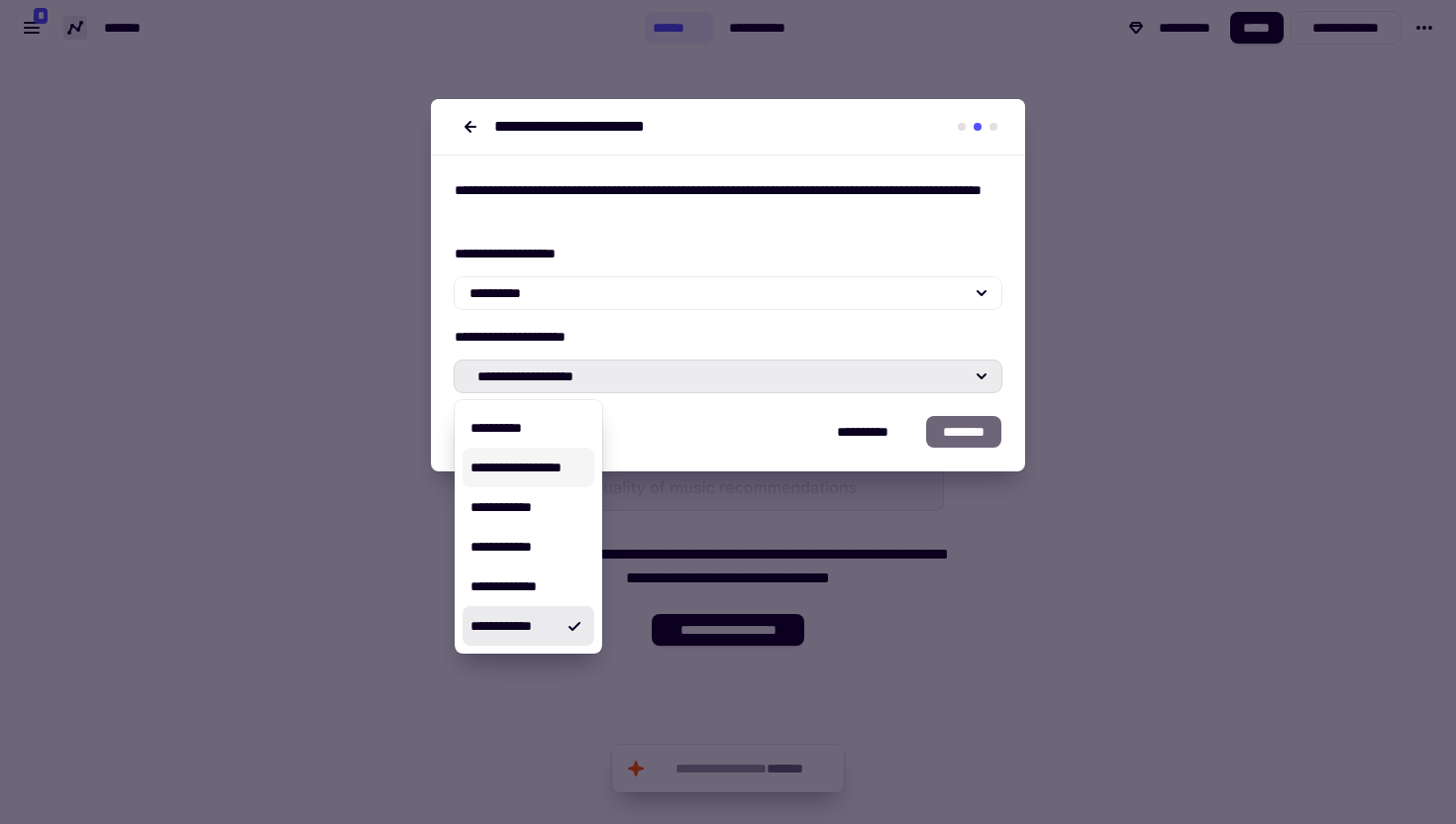 click on "**********" at bounding box center [728, 359] 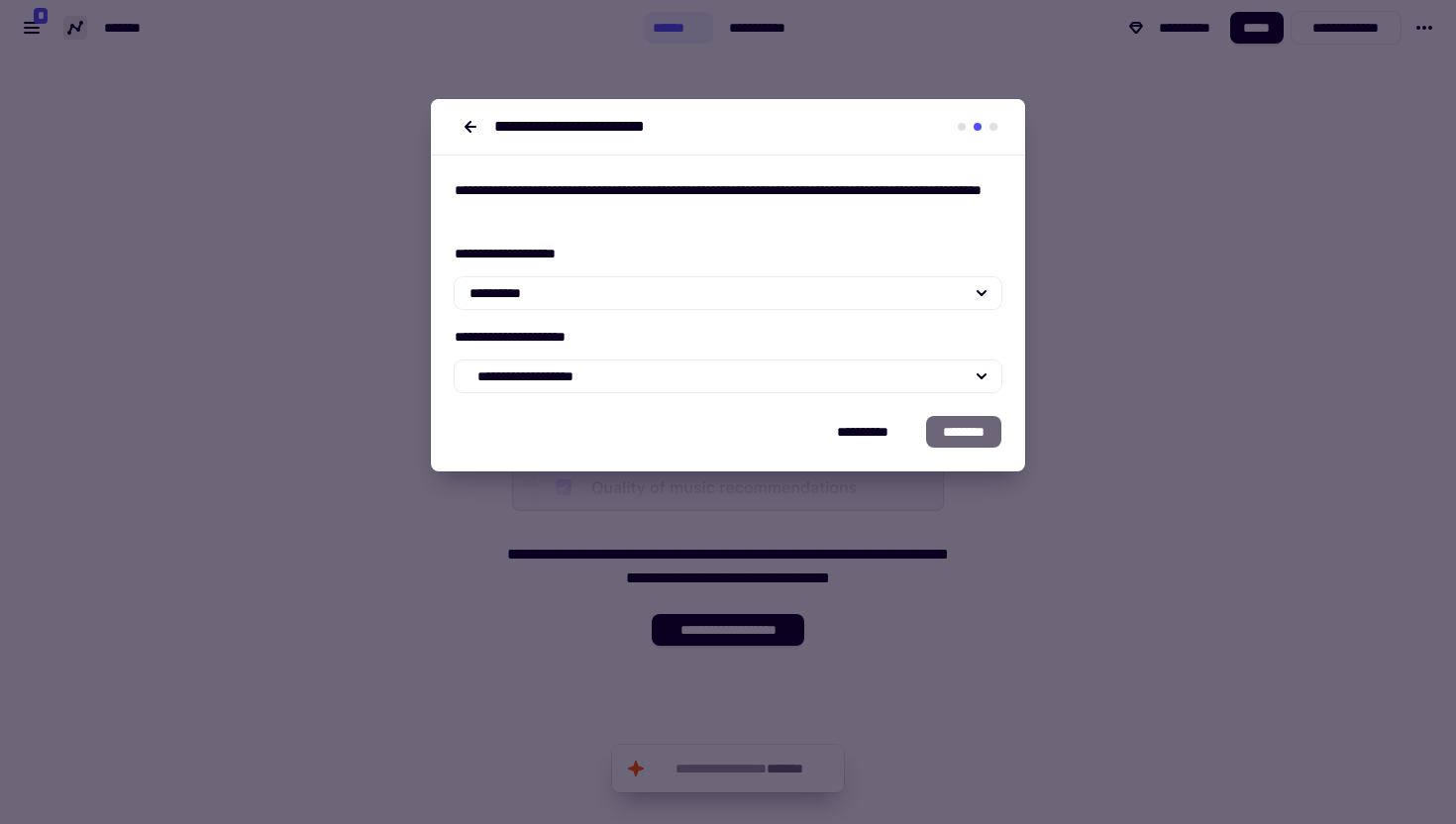 click on "********" 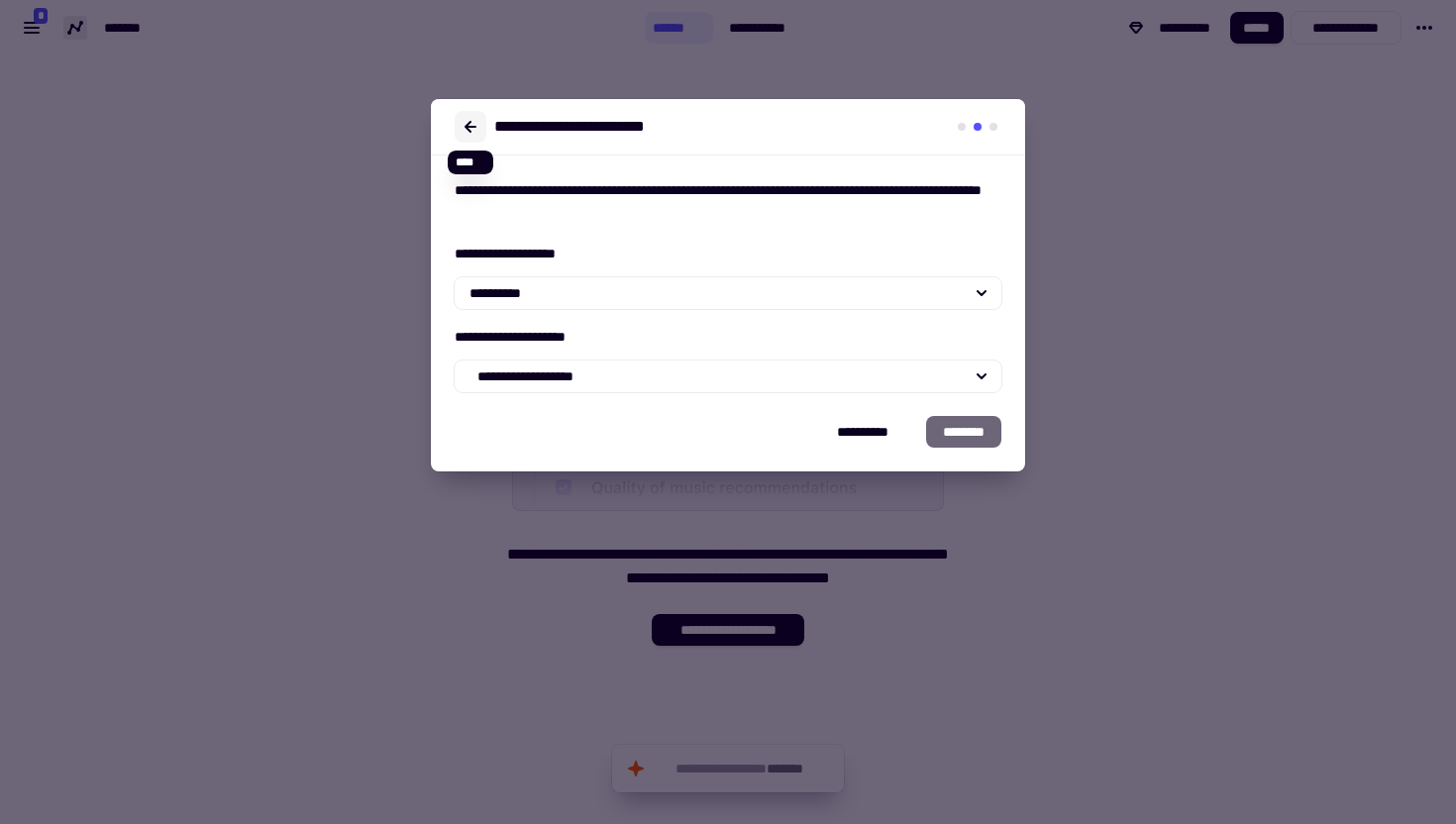 click 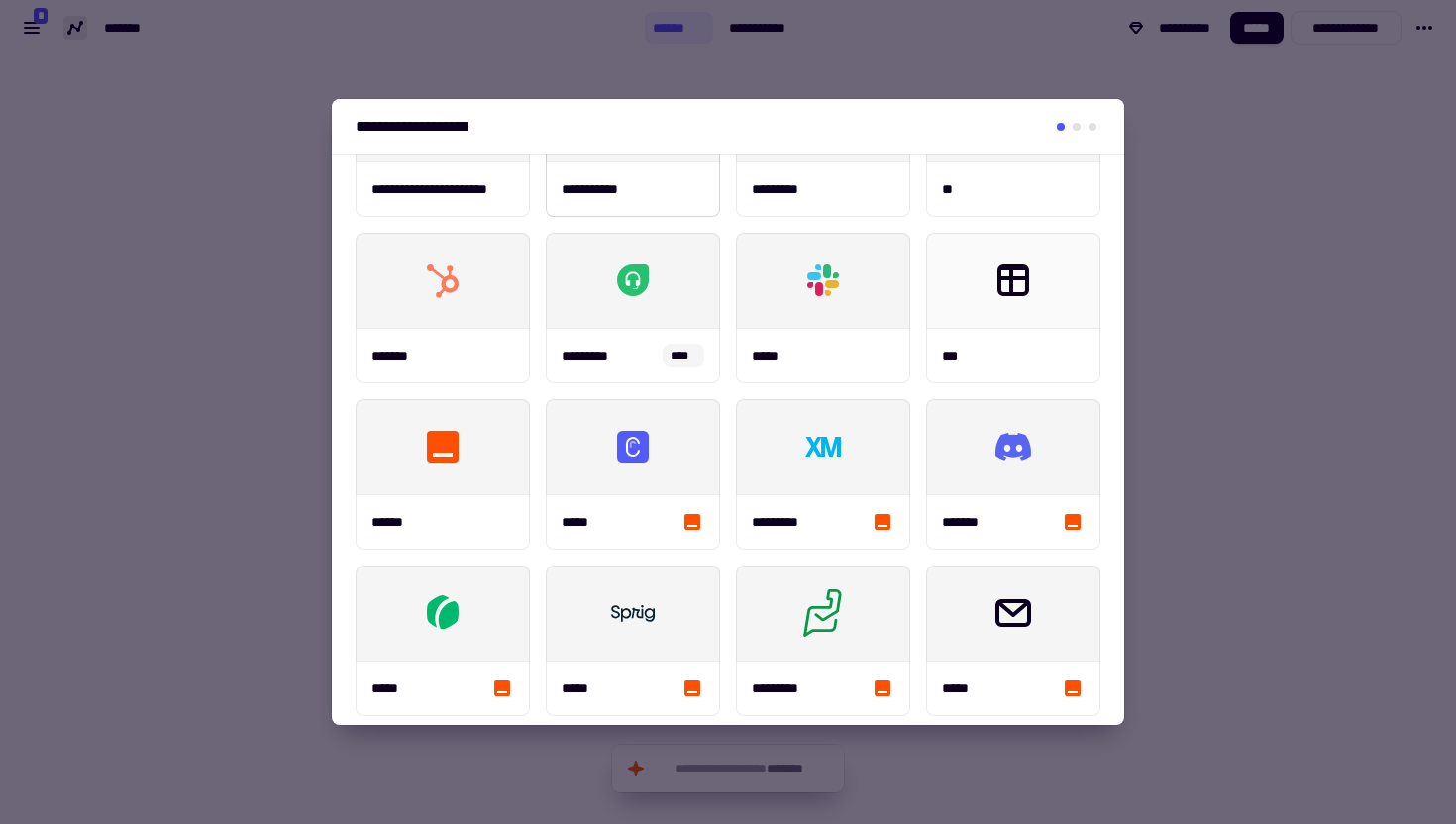 scroll, scrollTop: 293, scrollLeft: 0, axis: vertical 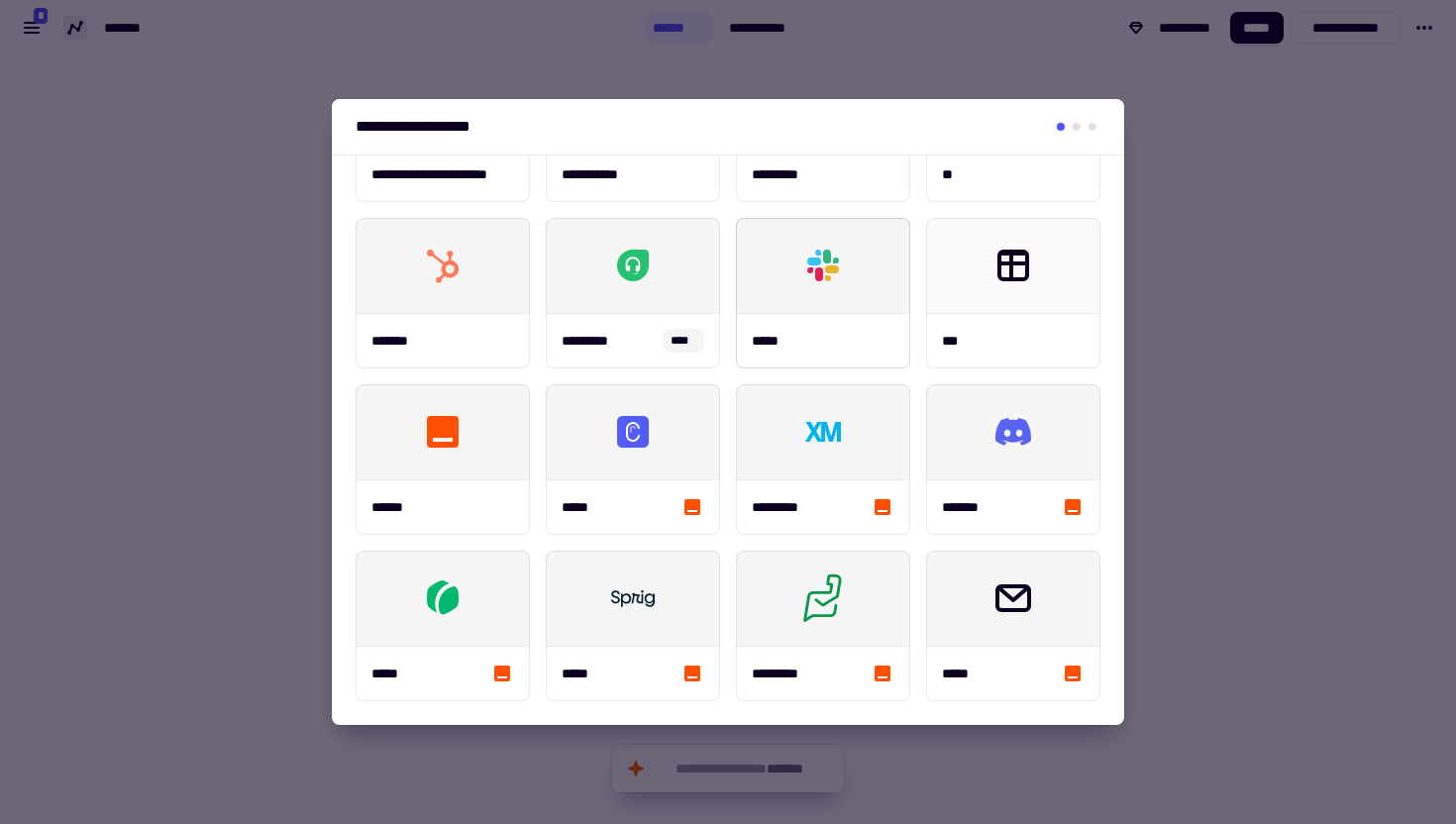 click at bounding box center (823, 265) 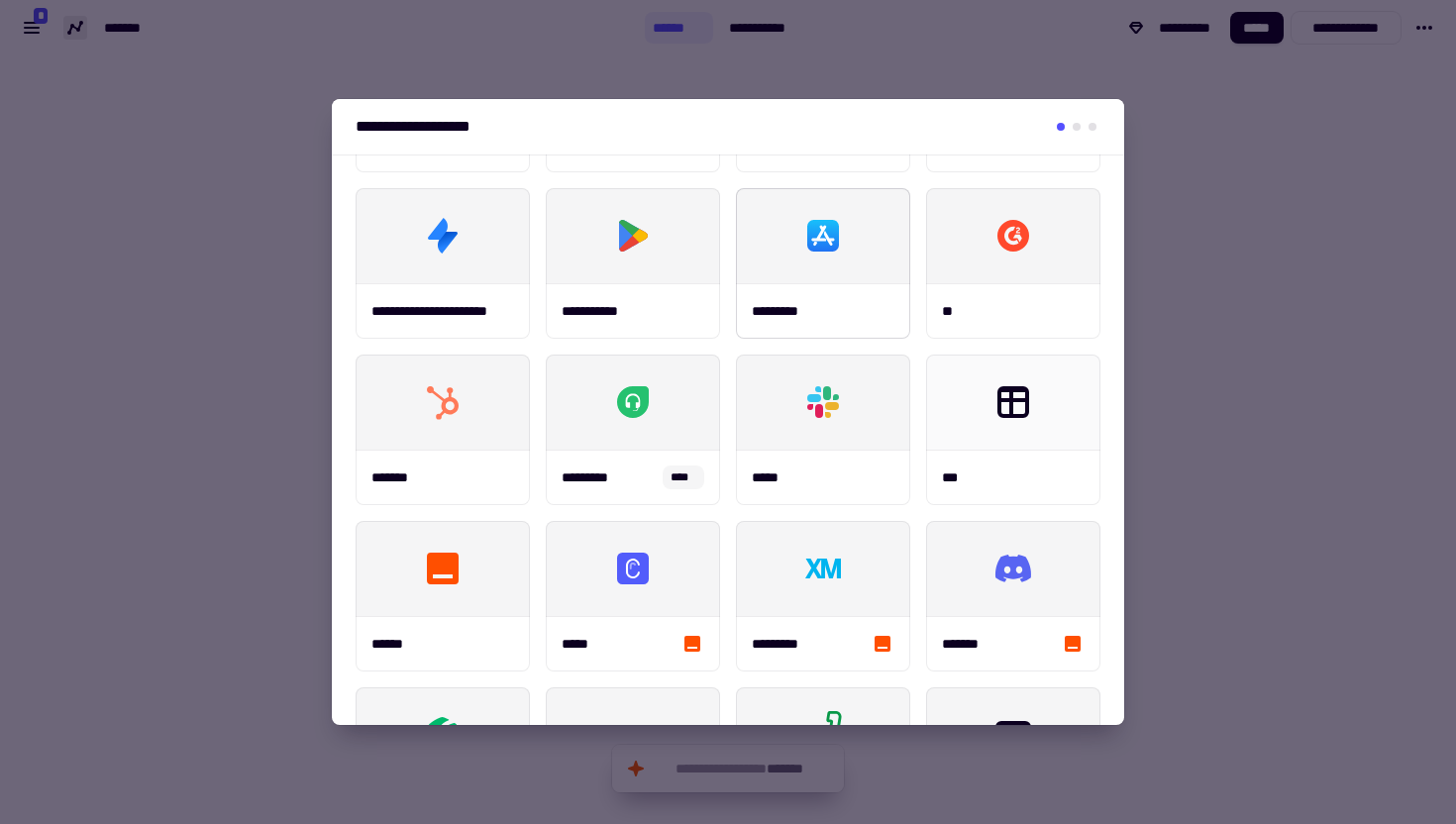 scroll, scrollTop: 293, scrollLeft: 0, axis: vertical 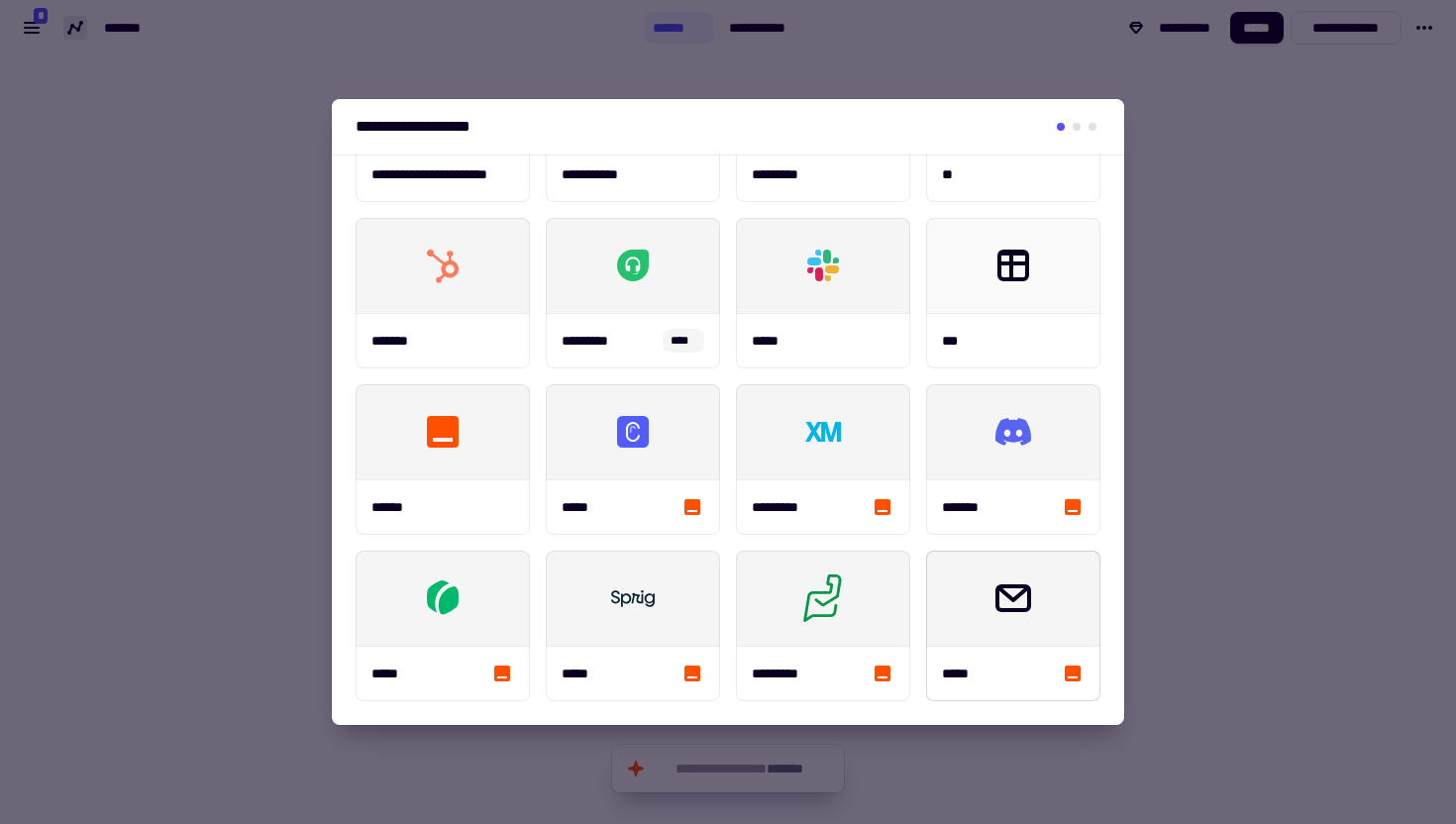 click at bounding box center [633, 432] 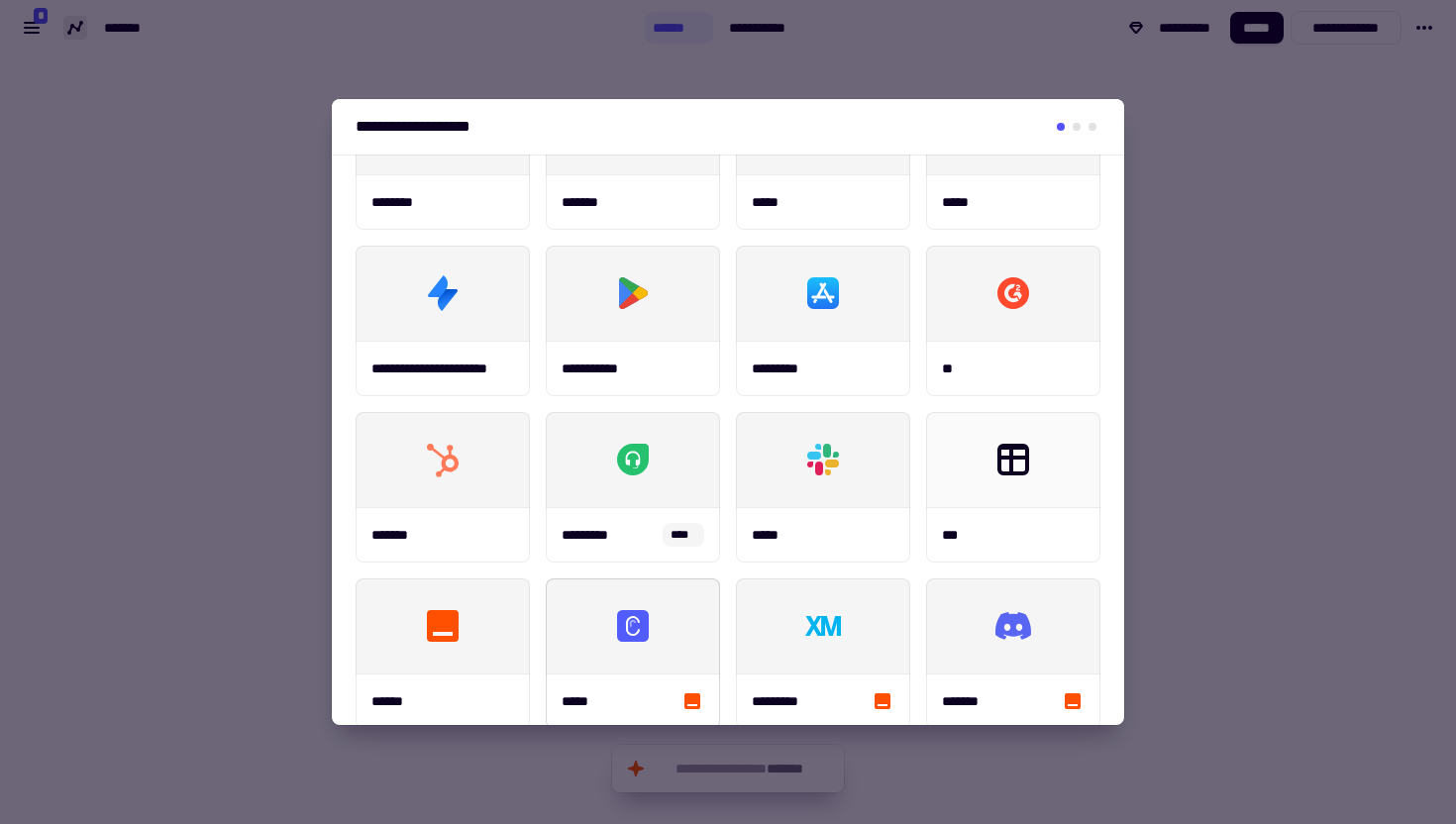 scroll, scrollTop: 0, scrollLeft: 0, axis: both 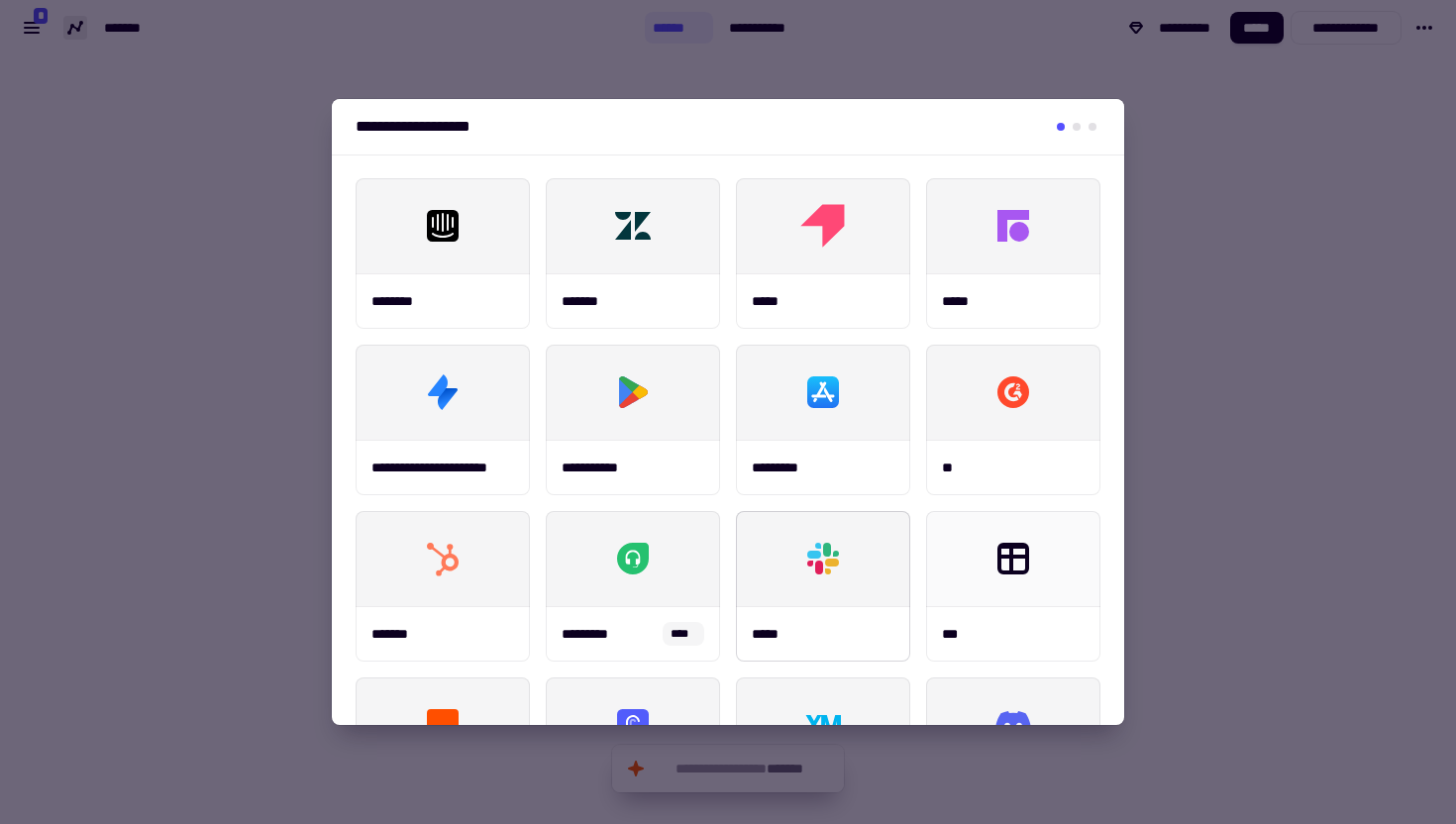 click at bounding box center [823, 559] 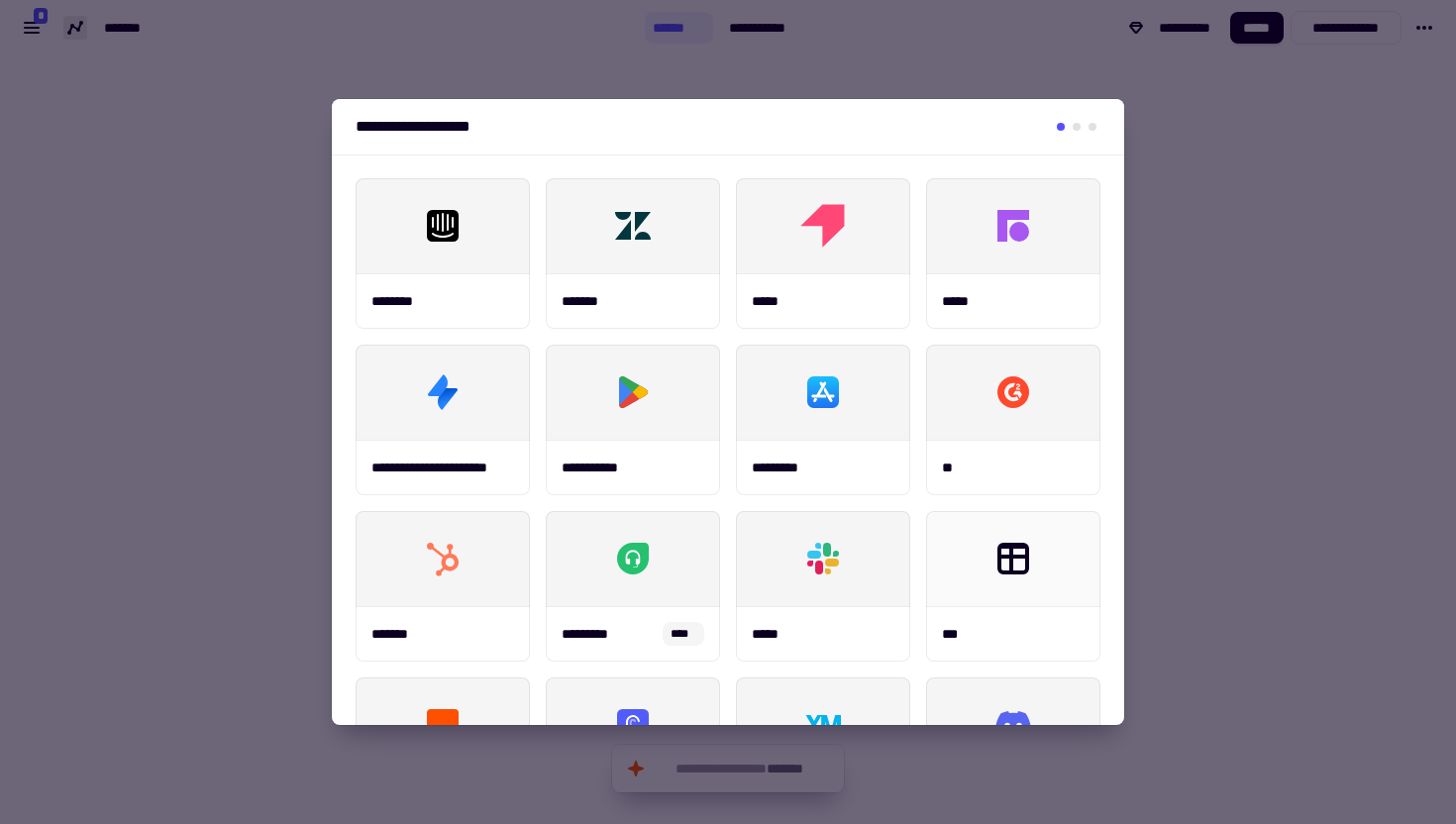 scroll, scrollTop: 293, scrollLeft: 0, axis: vertical 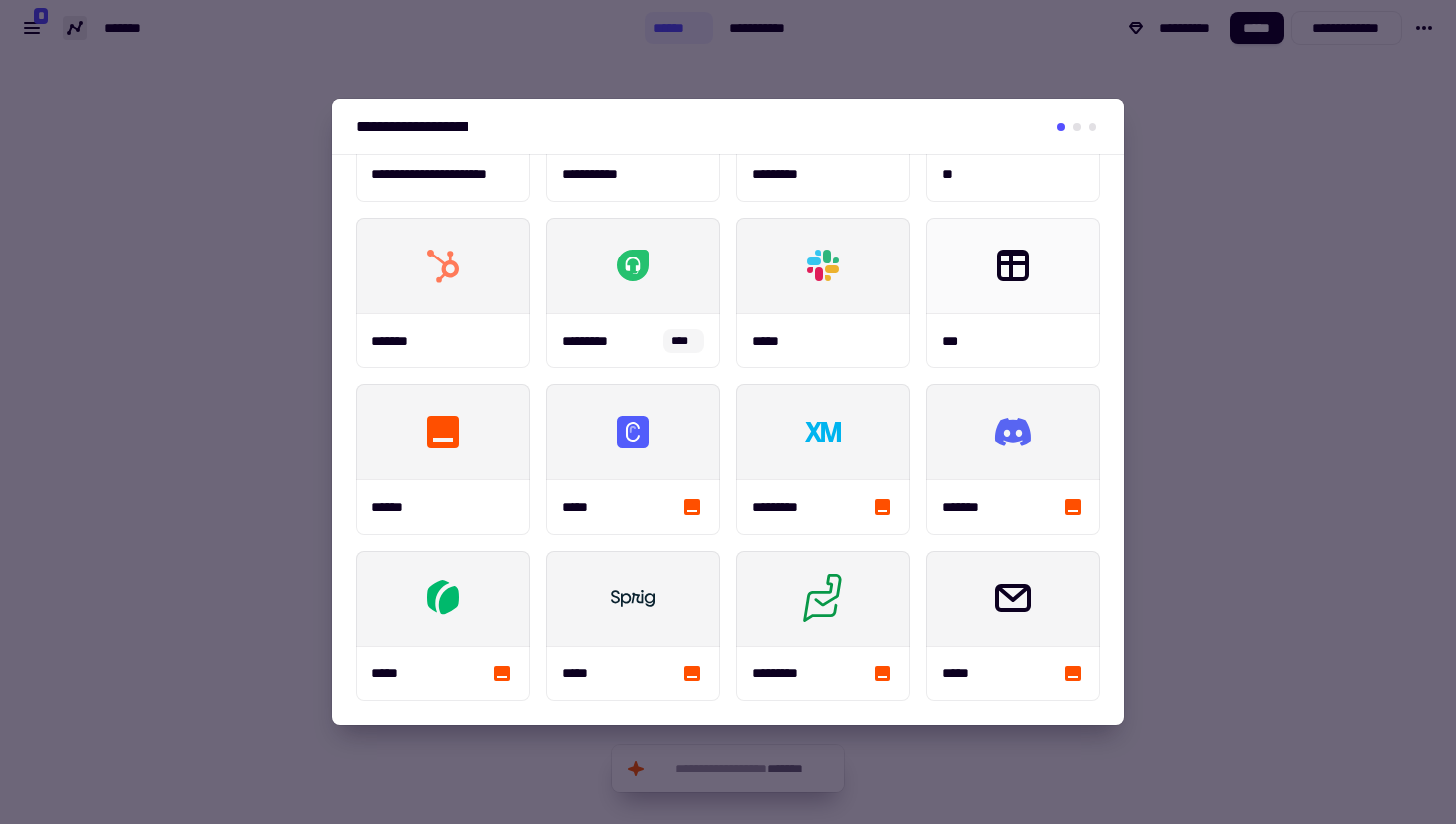 click at bounding box center [728, 412] 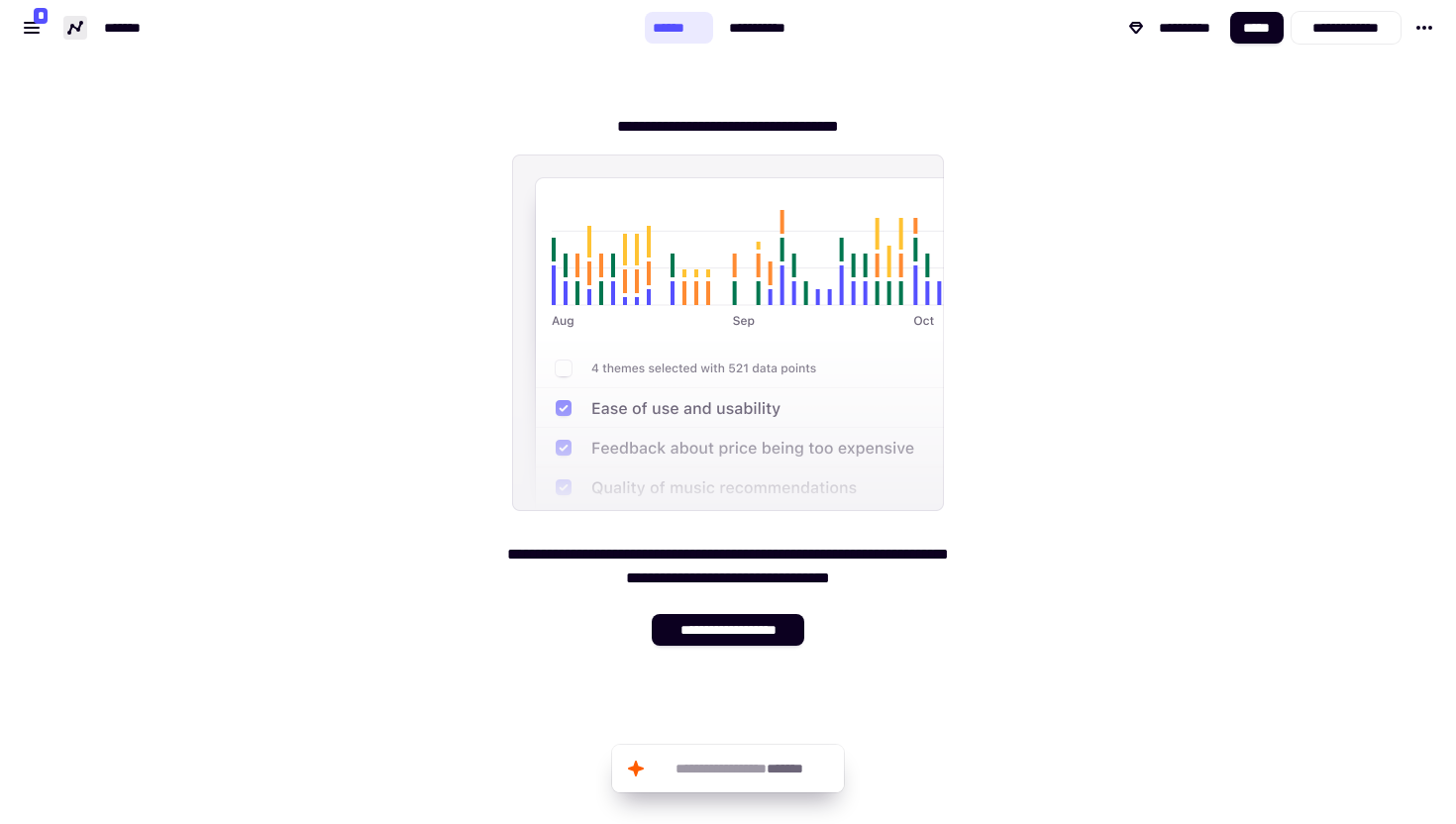 click on "******" 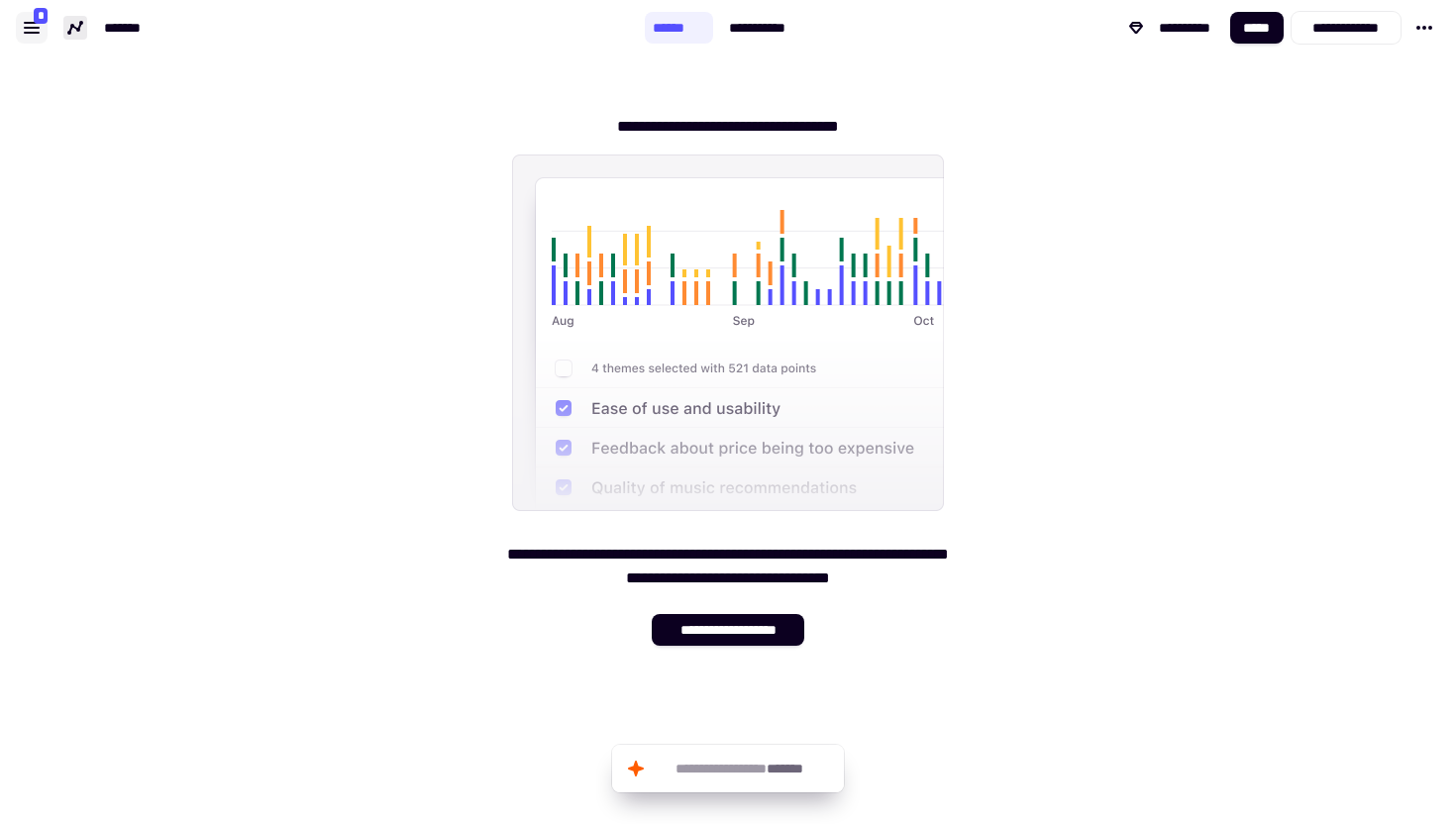 click 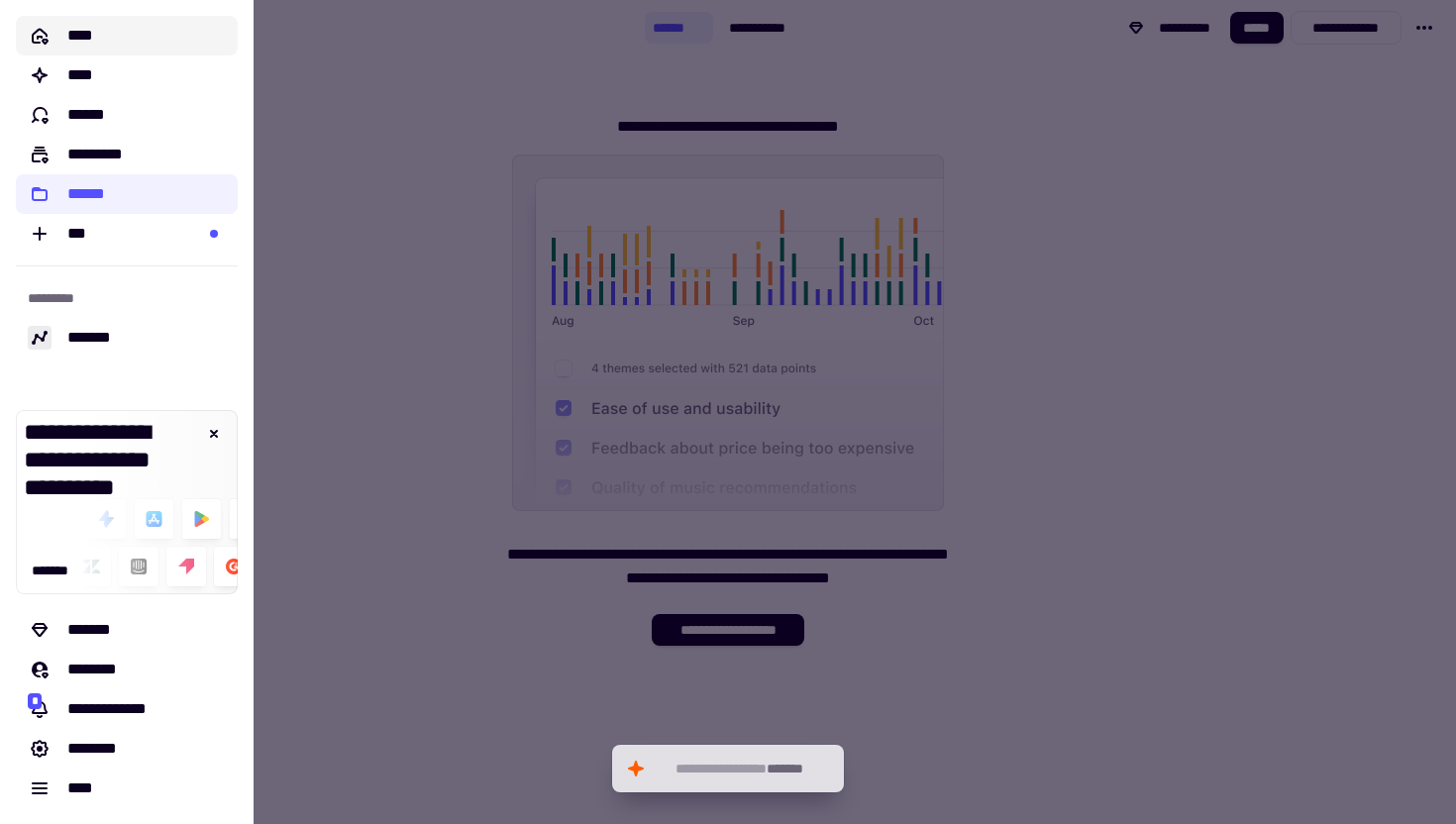 click on "****" 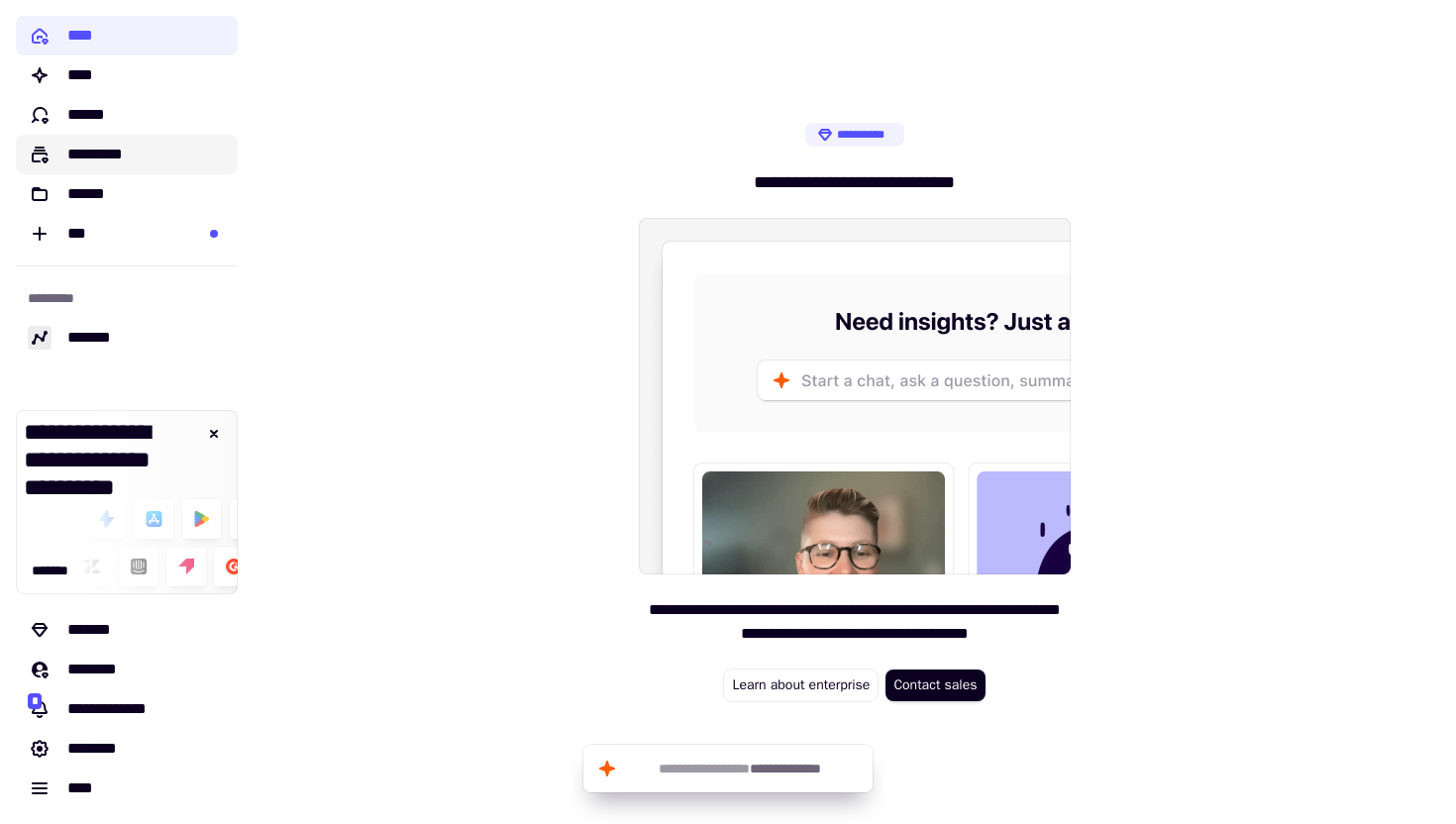 click on "*********" 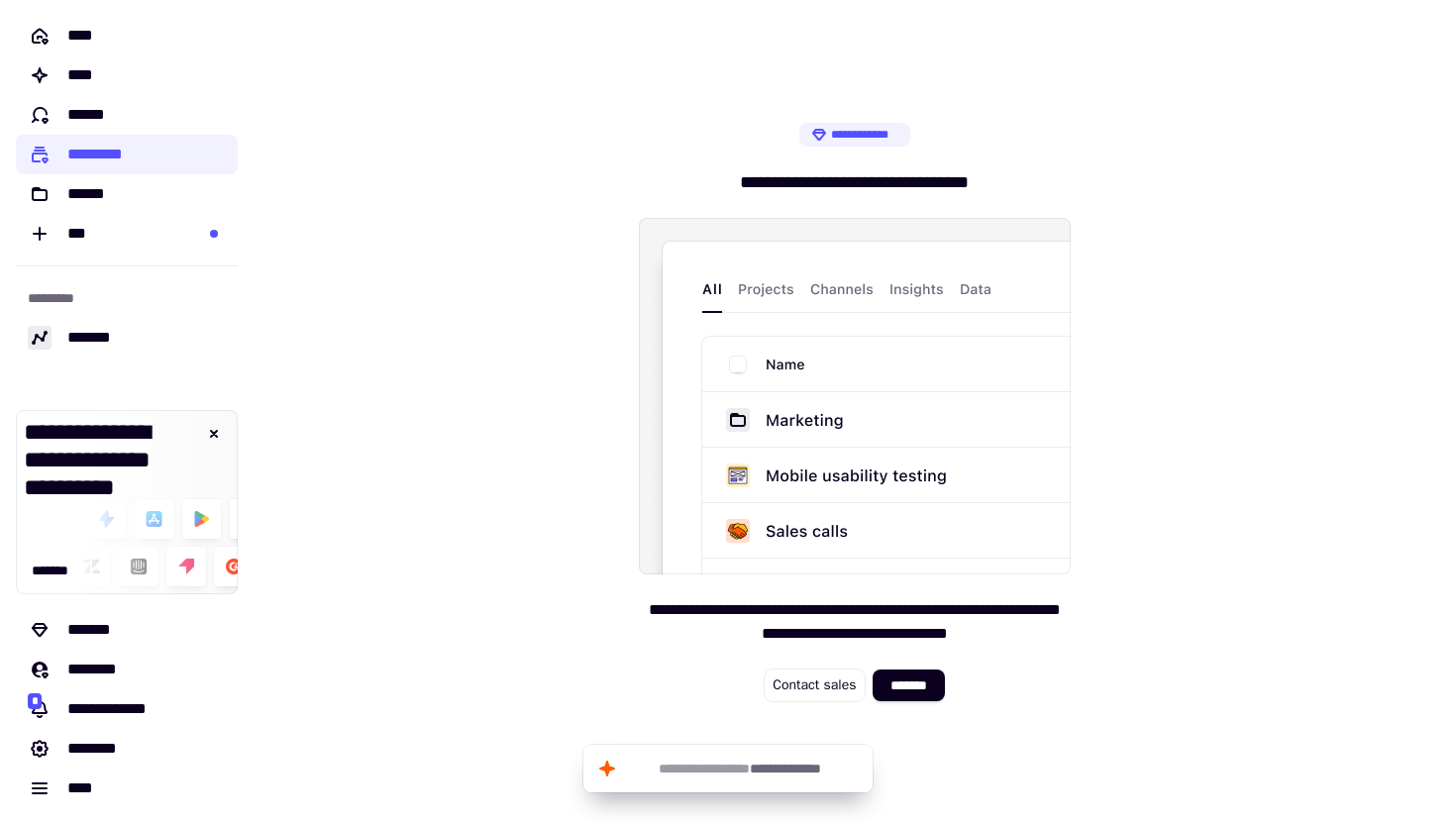 click on "**********" at bounding box center [855, 412] 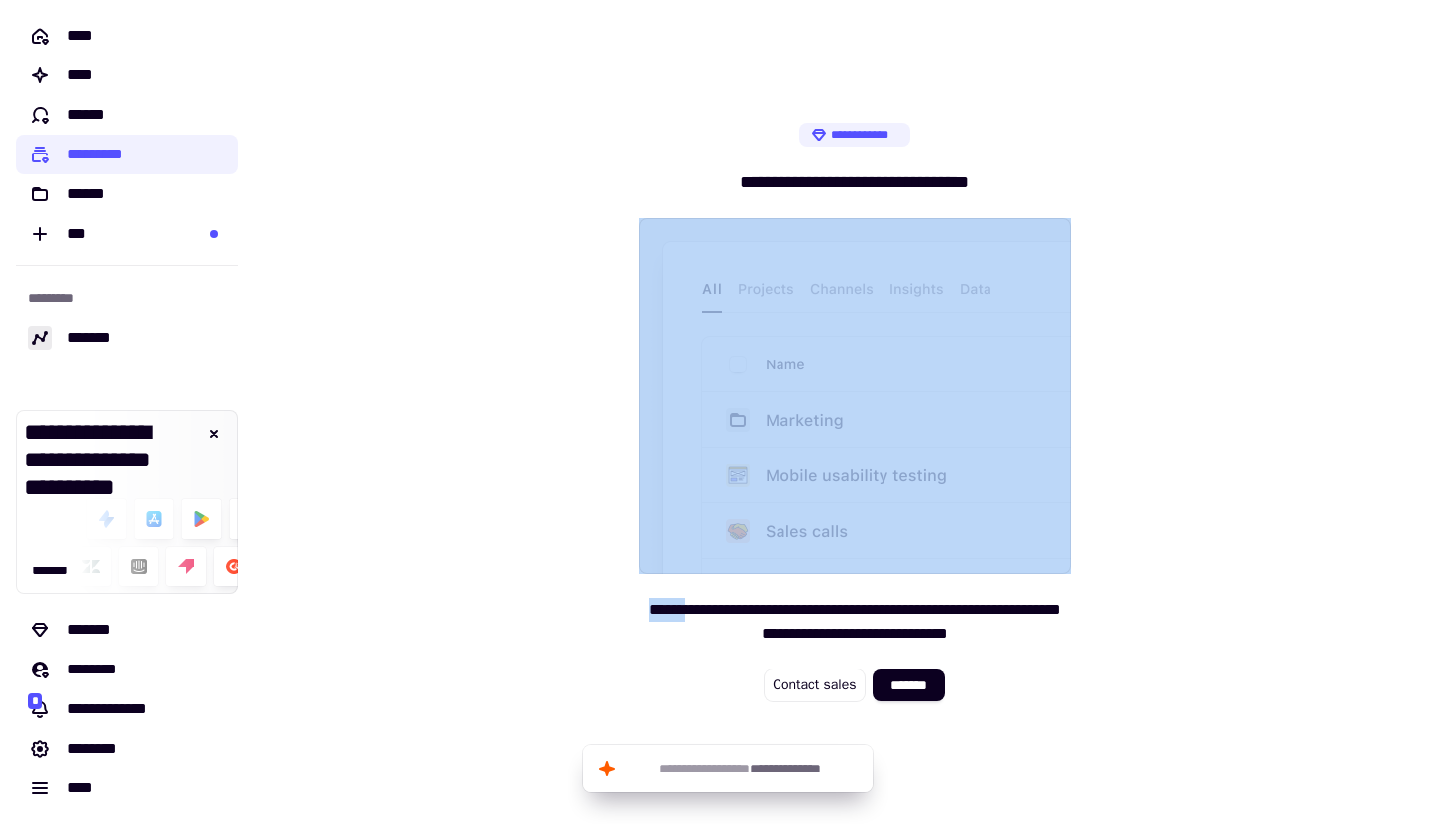 click on "**********" at bounding box center [855, 412] 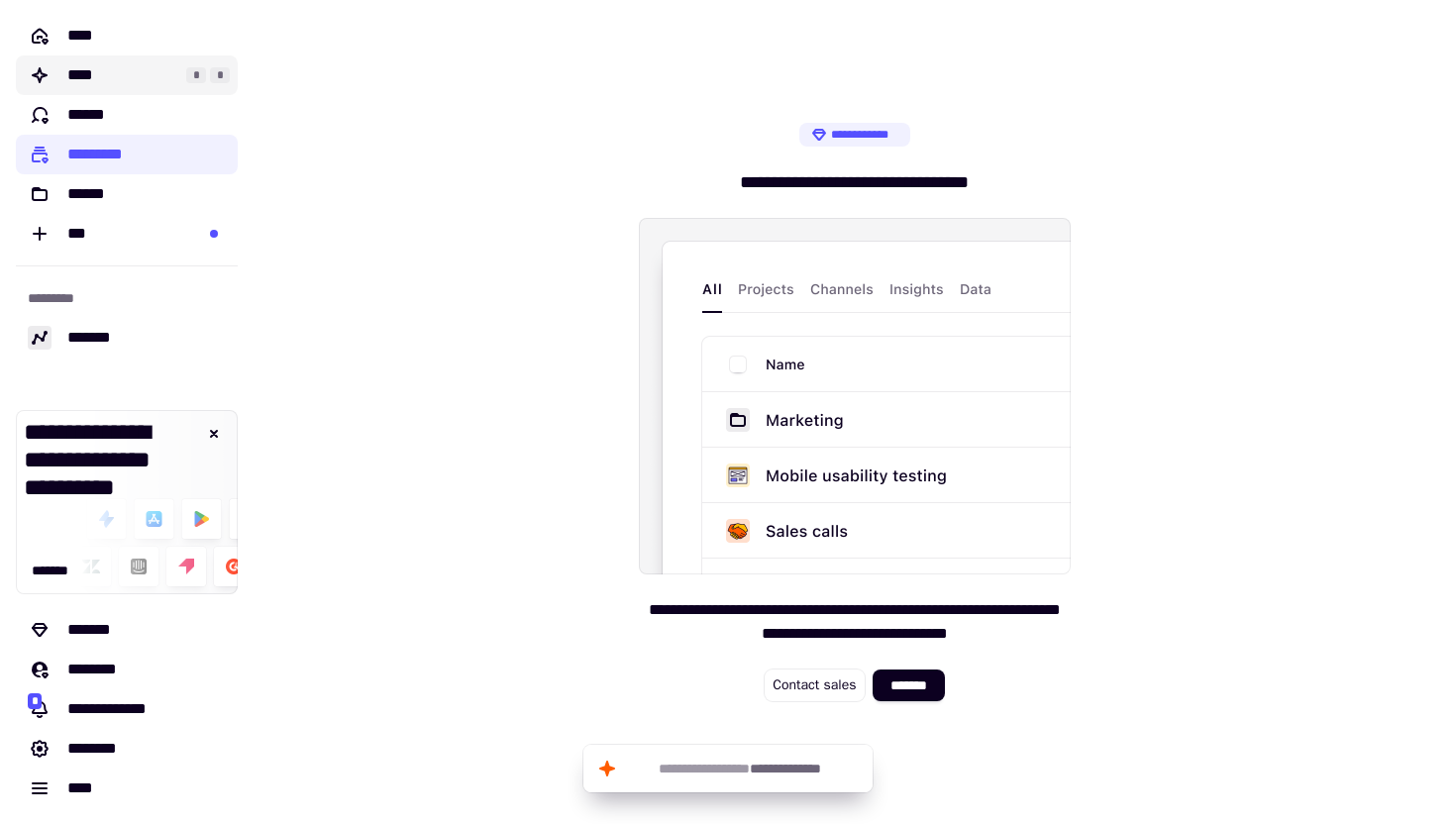 click on "****" 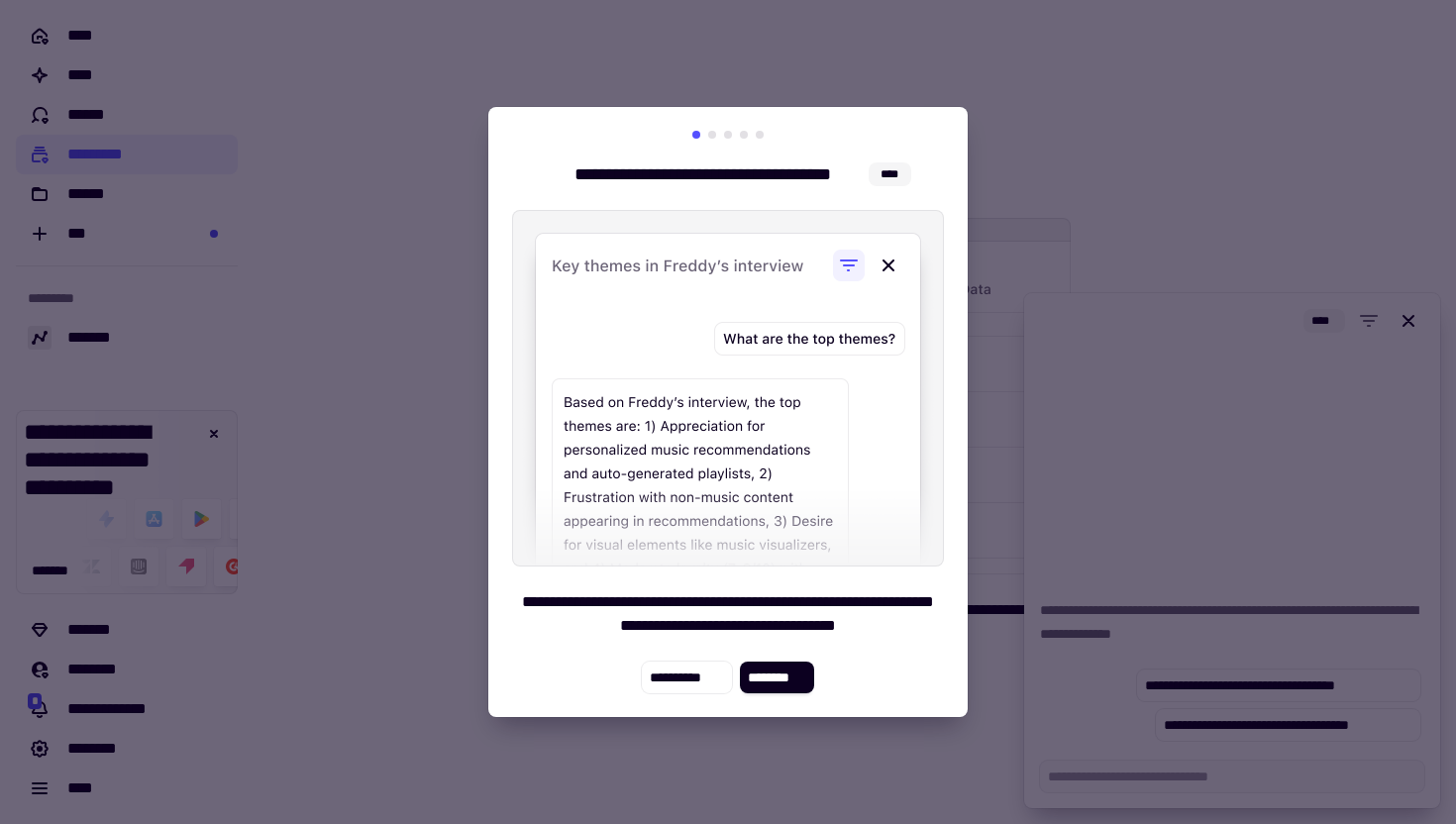 click at bounding box center (728, 412) 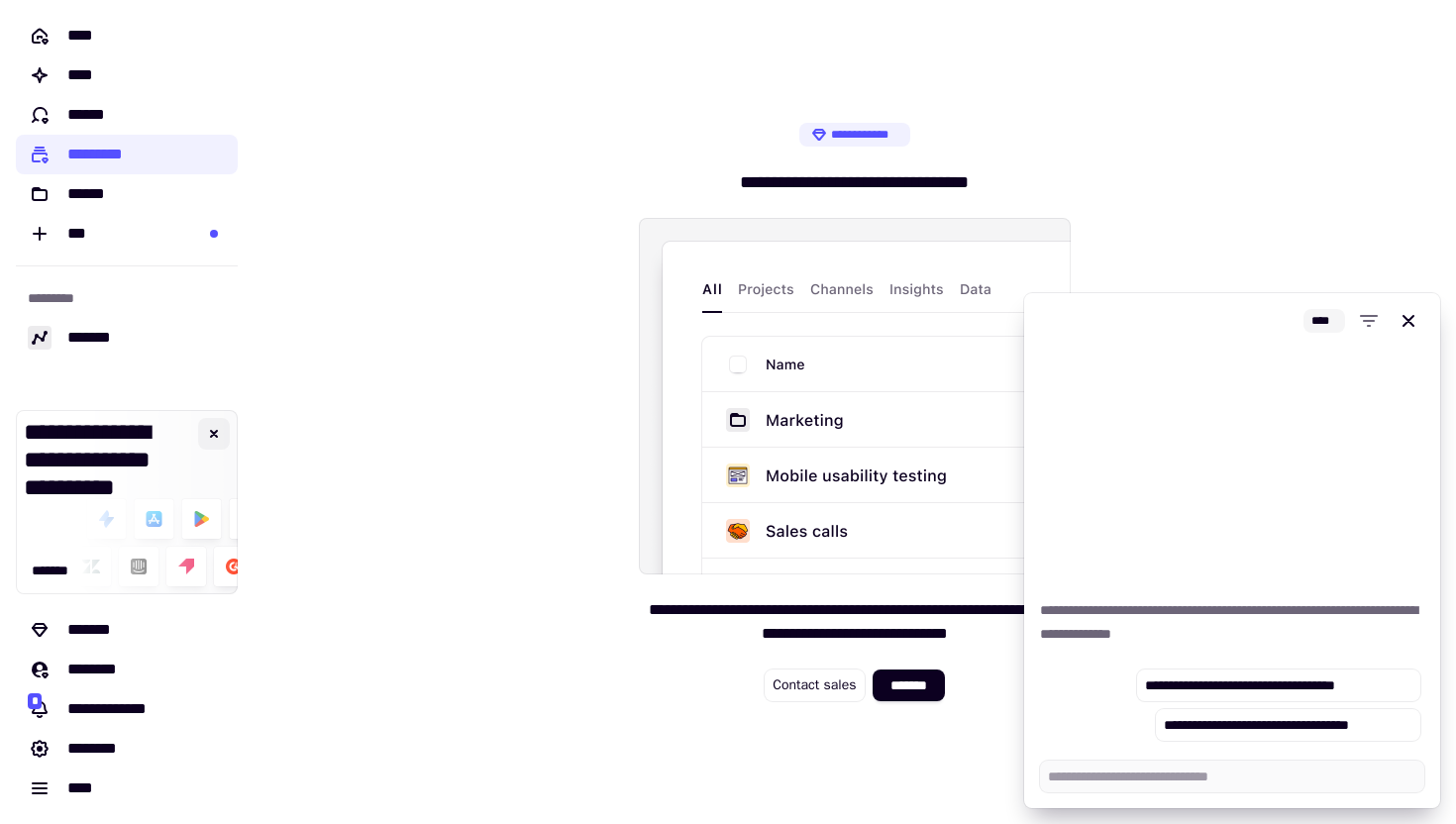 click 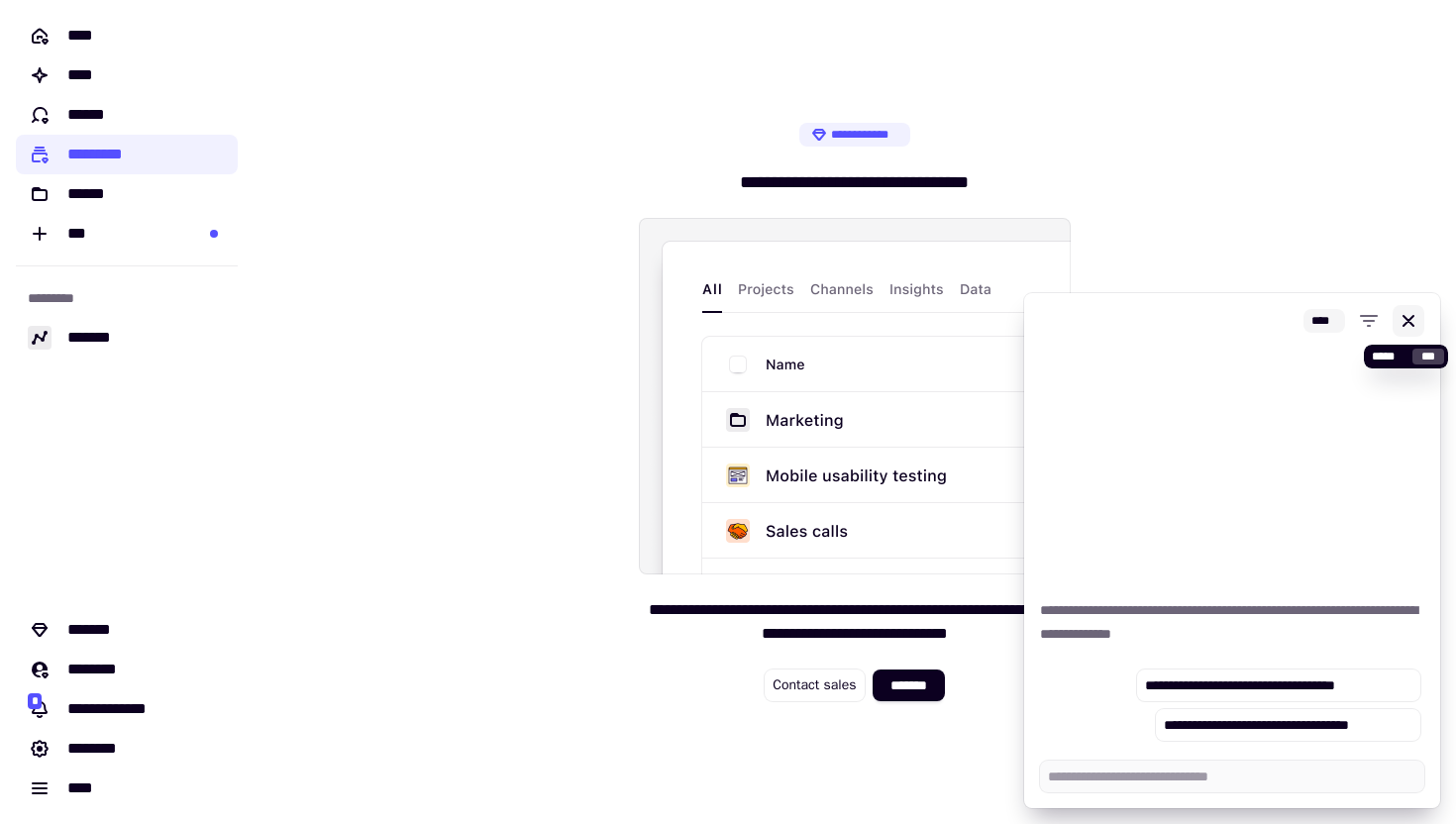 click 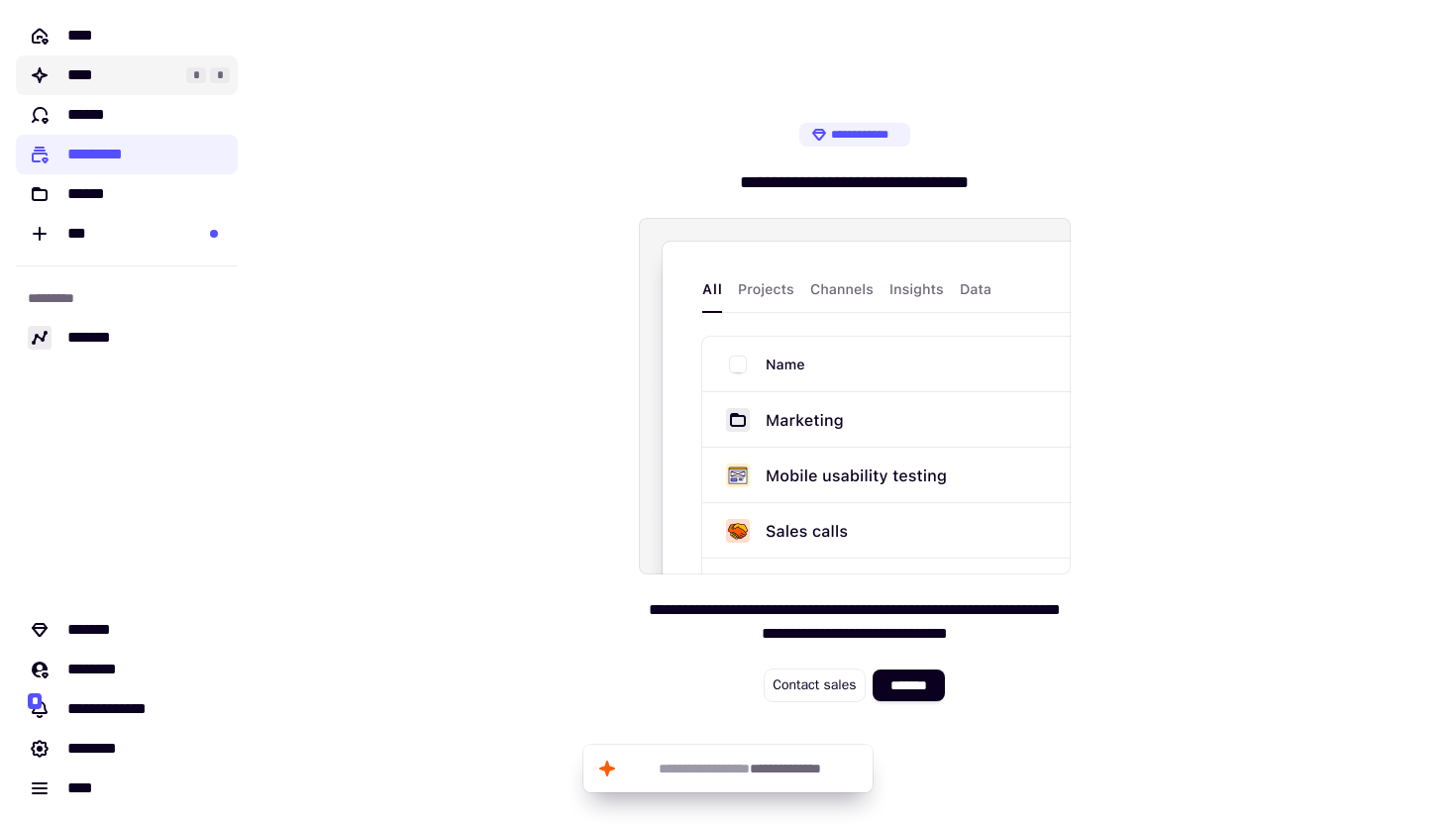 click on "****" 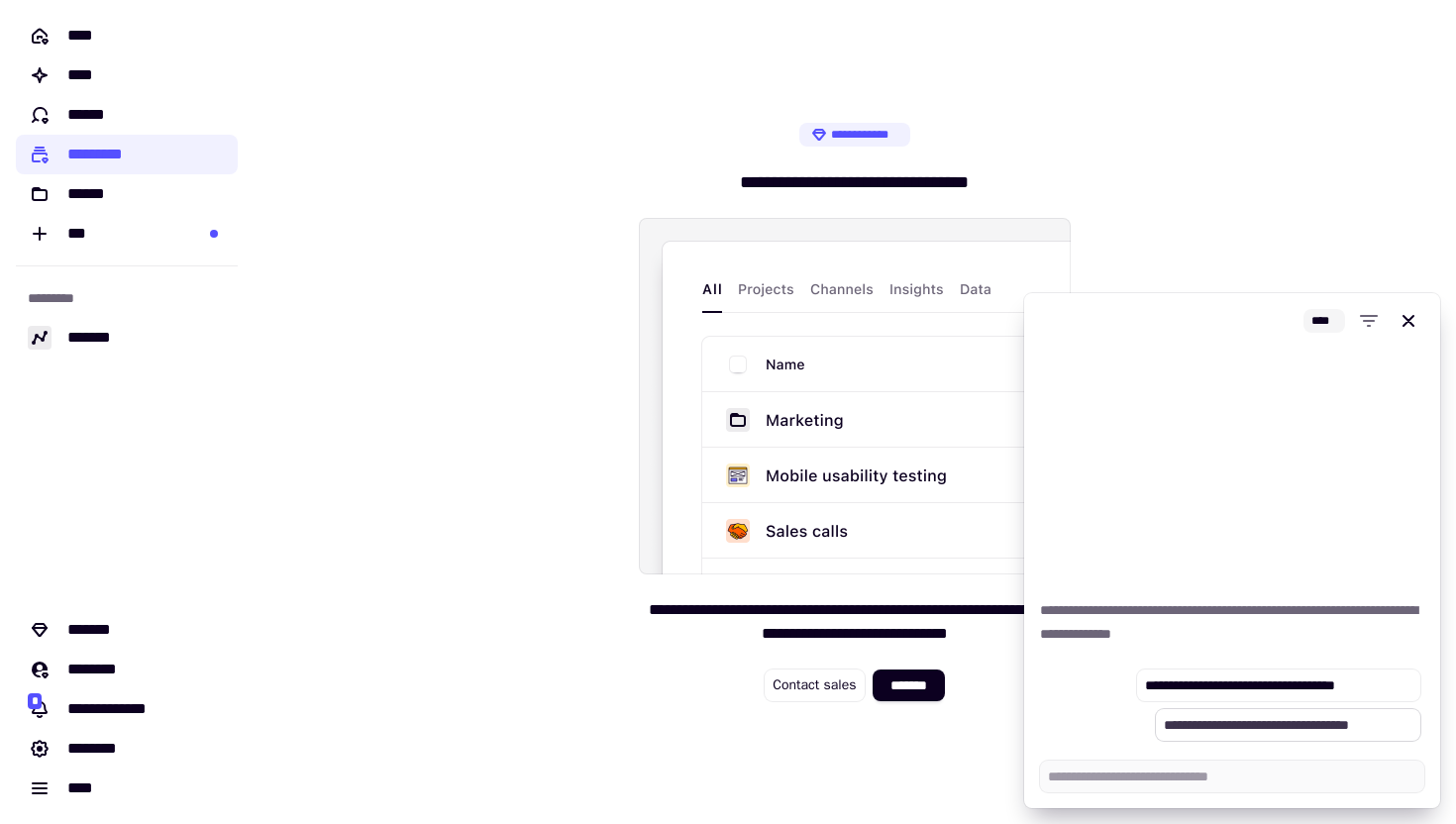 click on "**********" at bounding box center (1288, 725) 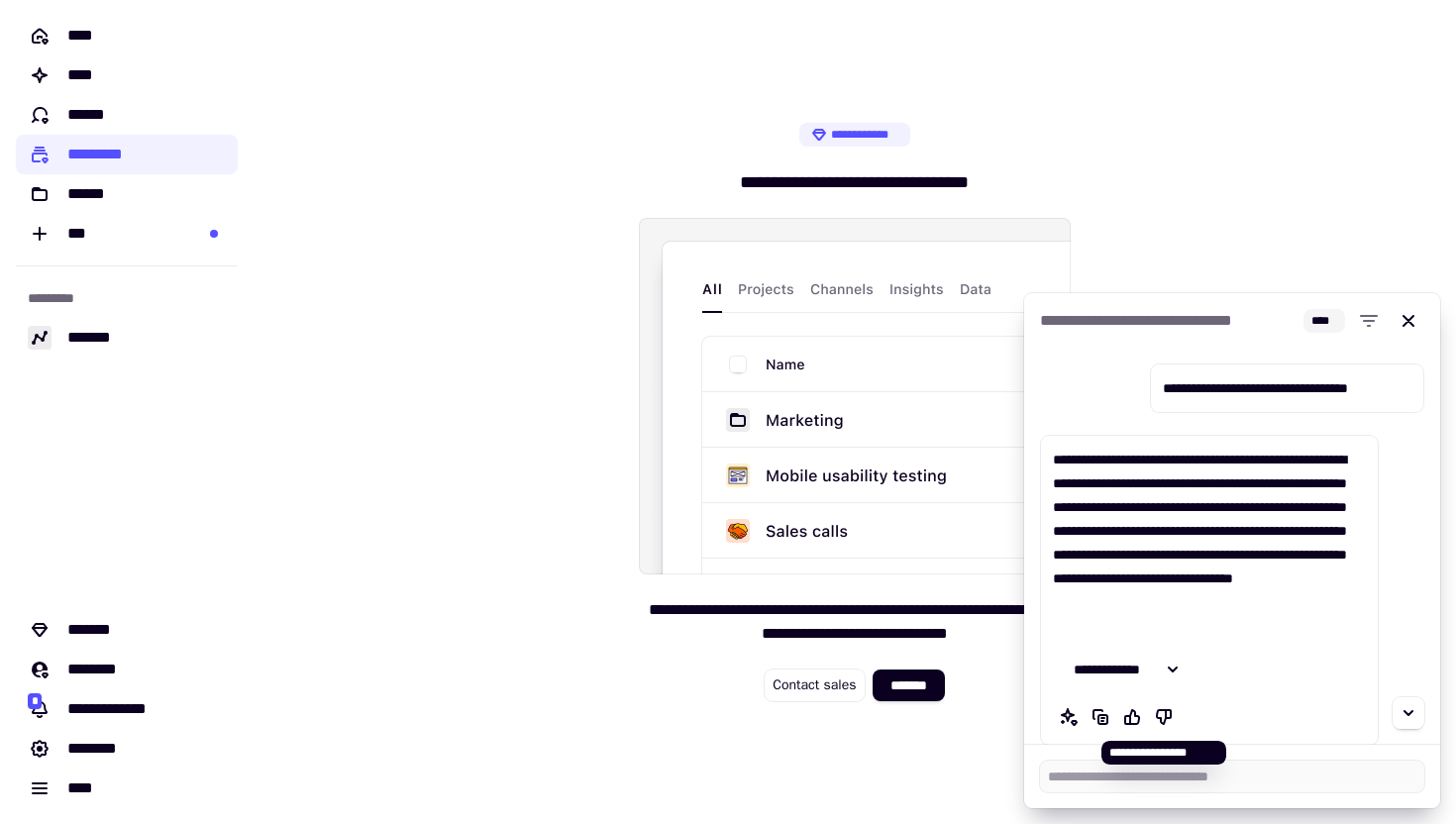 type on "*" 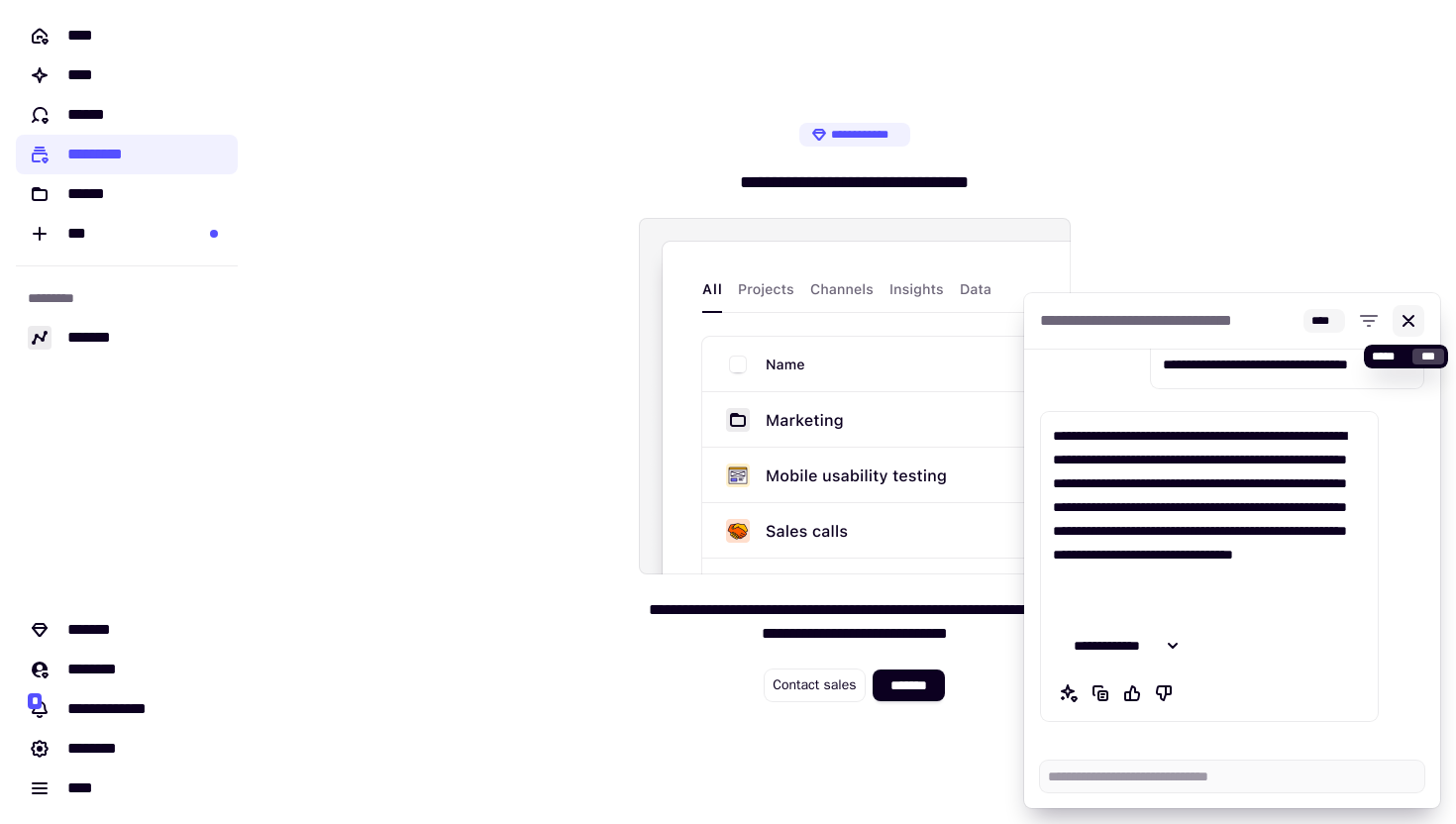 click 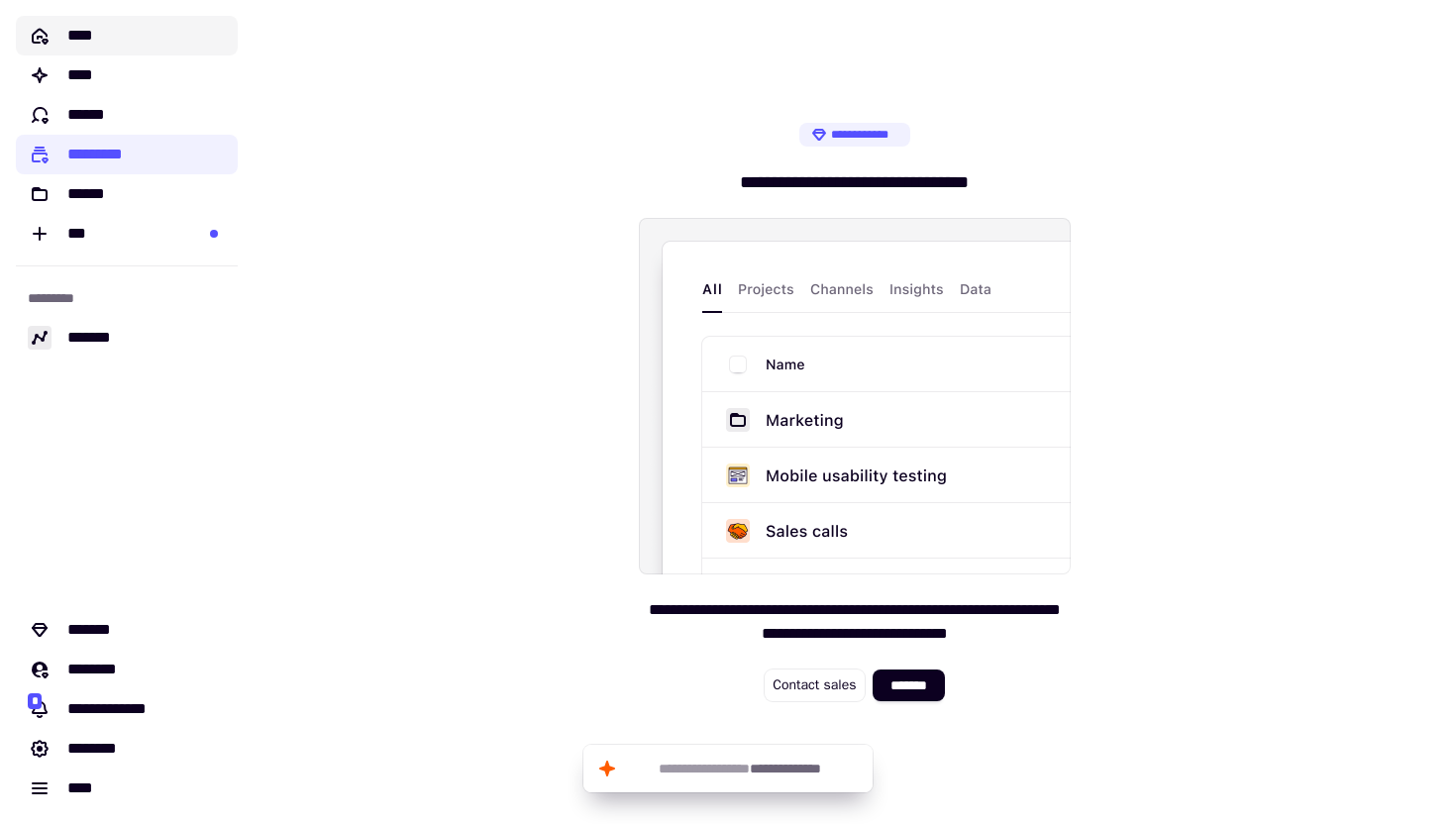 click 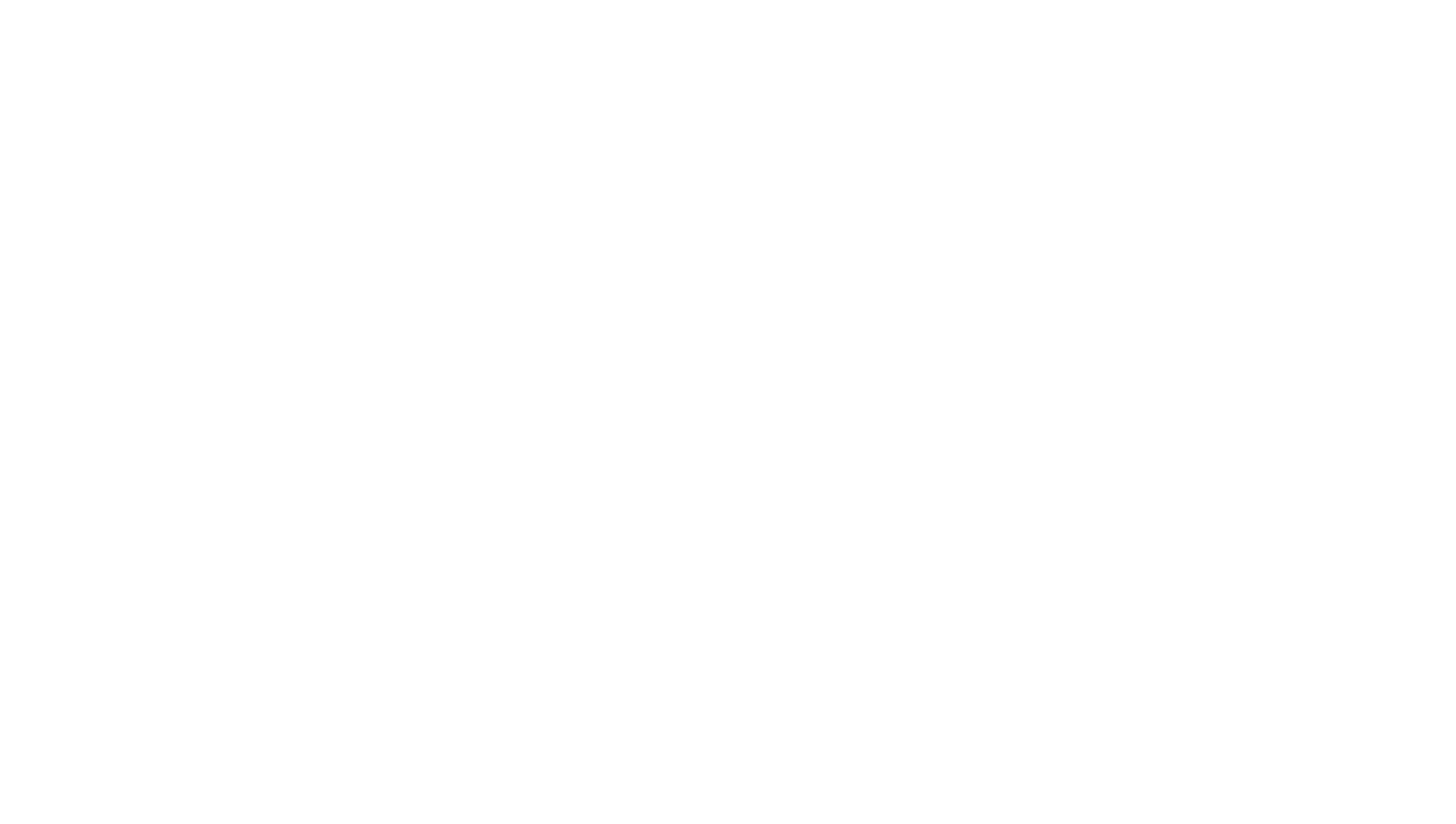 scroll, scrollTop: 0, scrollLeft: 0, axis: both 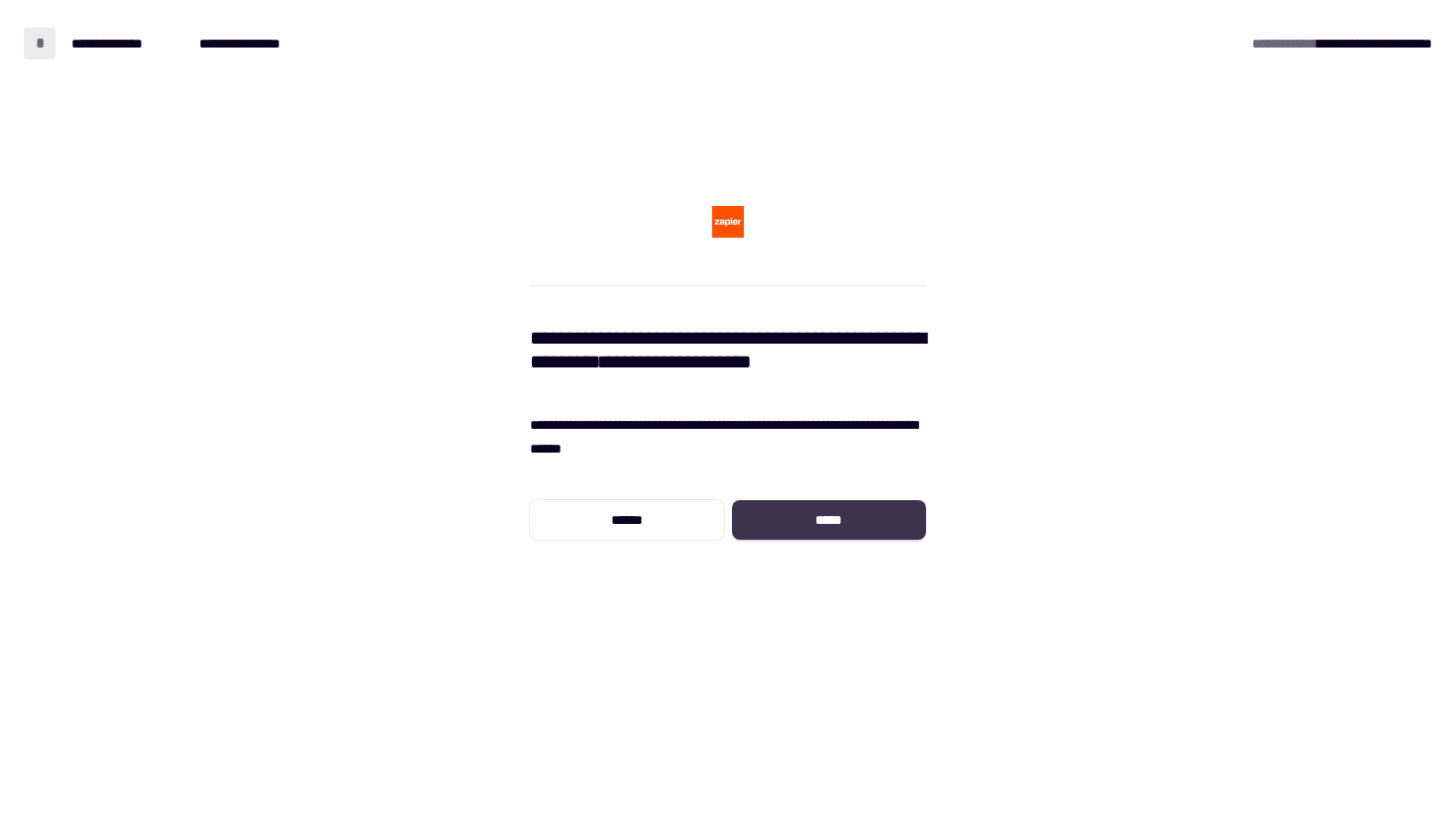 click on "*****" 